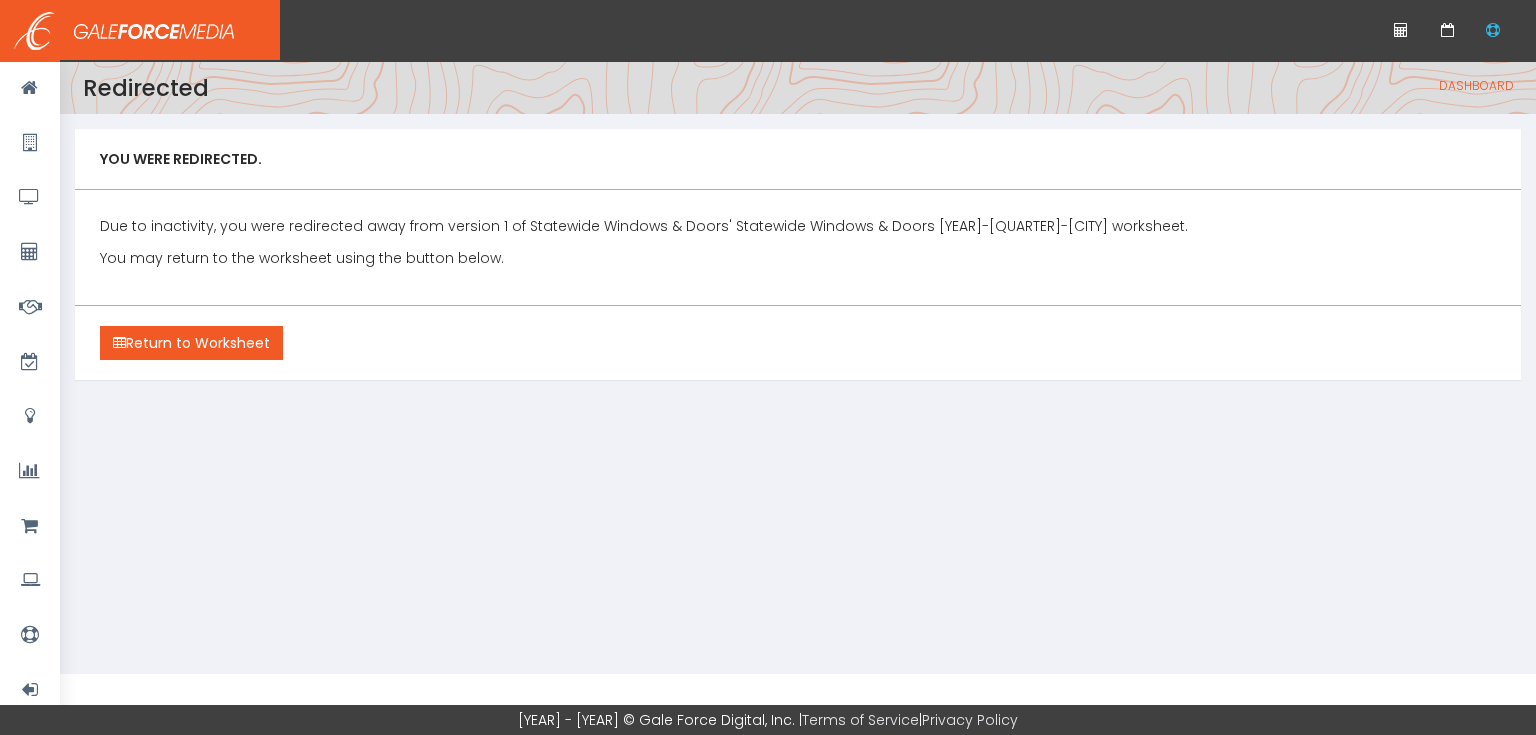 scroll, scrollTop: 0, scrollLeft: 0, axis: both 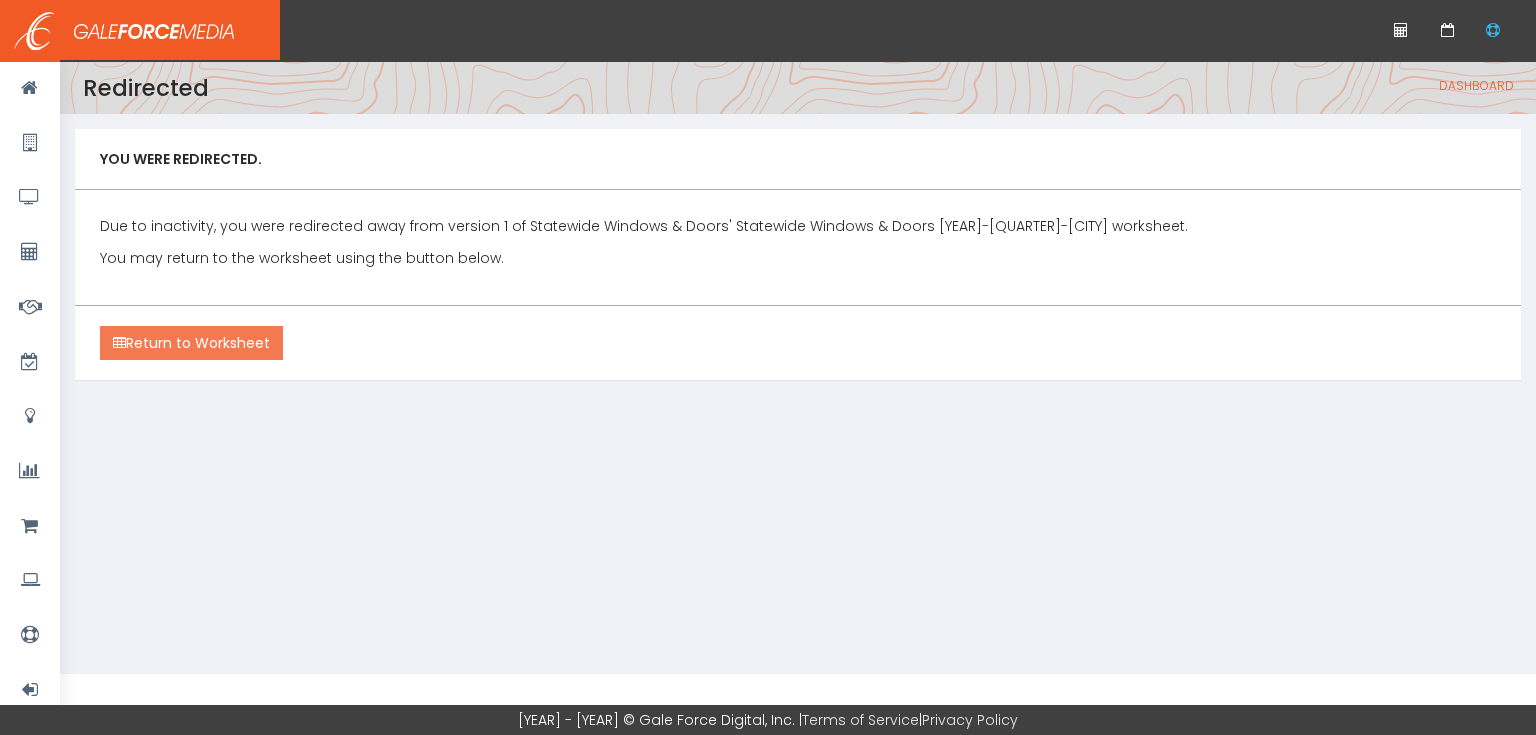 click on "Return to Worksheet" at bounding box center [191, 343] 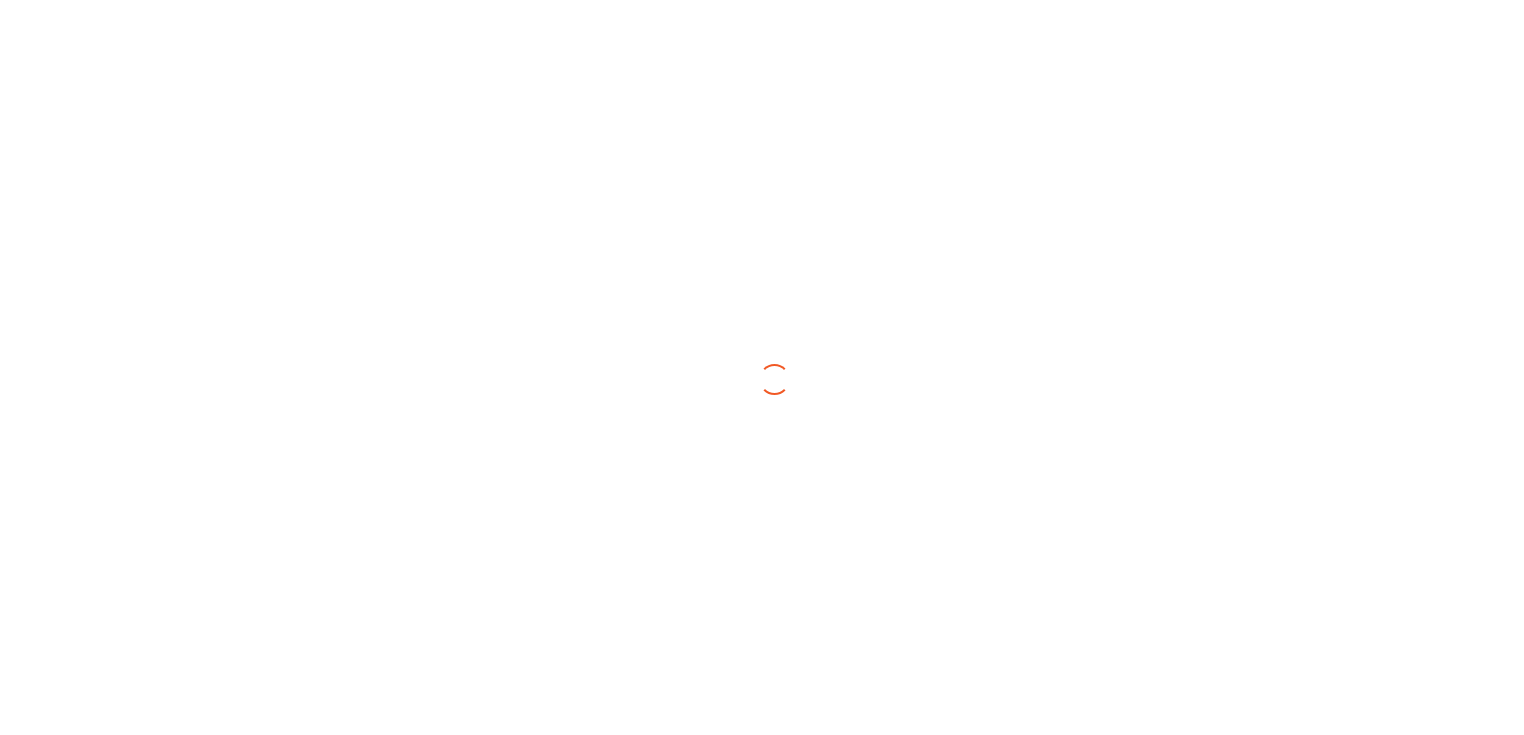 scroll, scrollTop: 0, scrollLeft: 0, axis: both 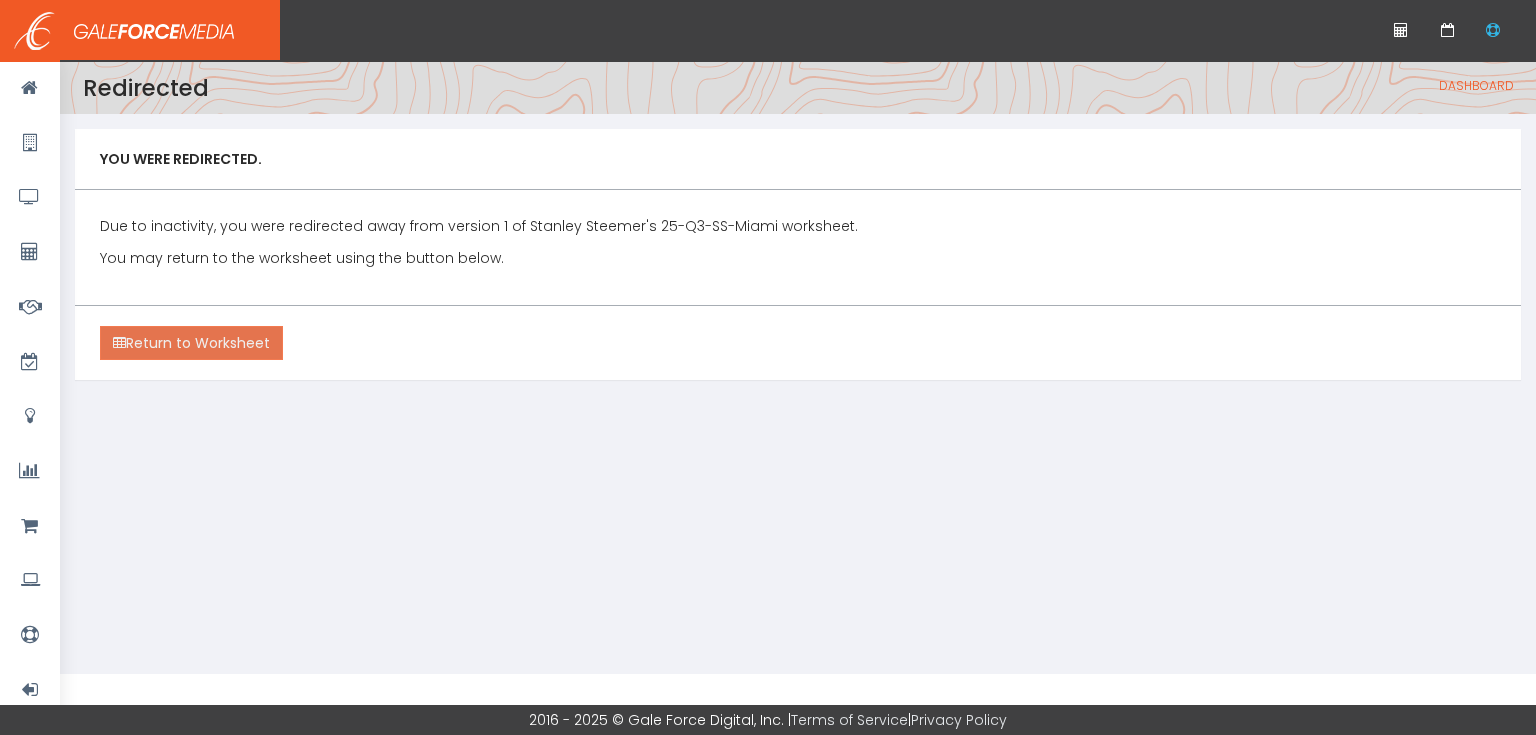 click on "Return to Worksheet" at bounding box center (191, 343) 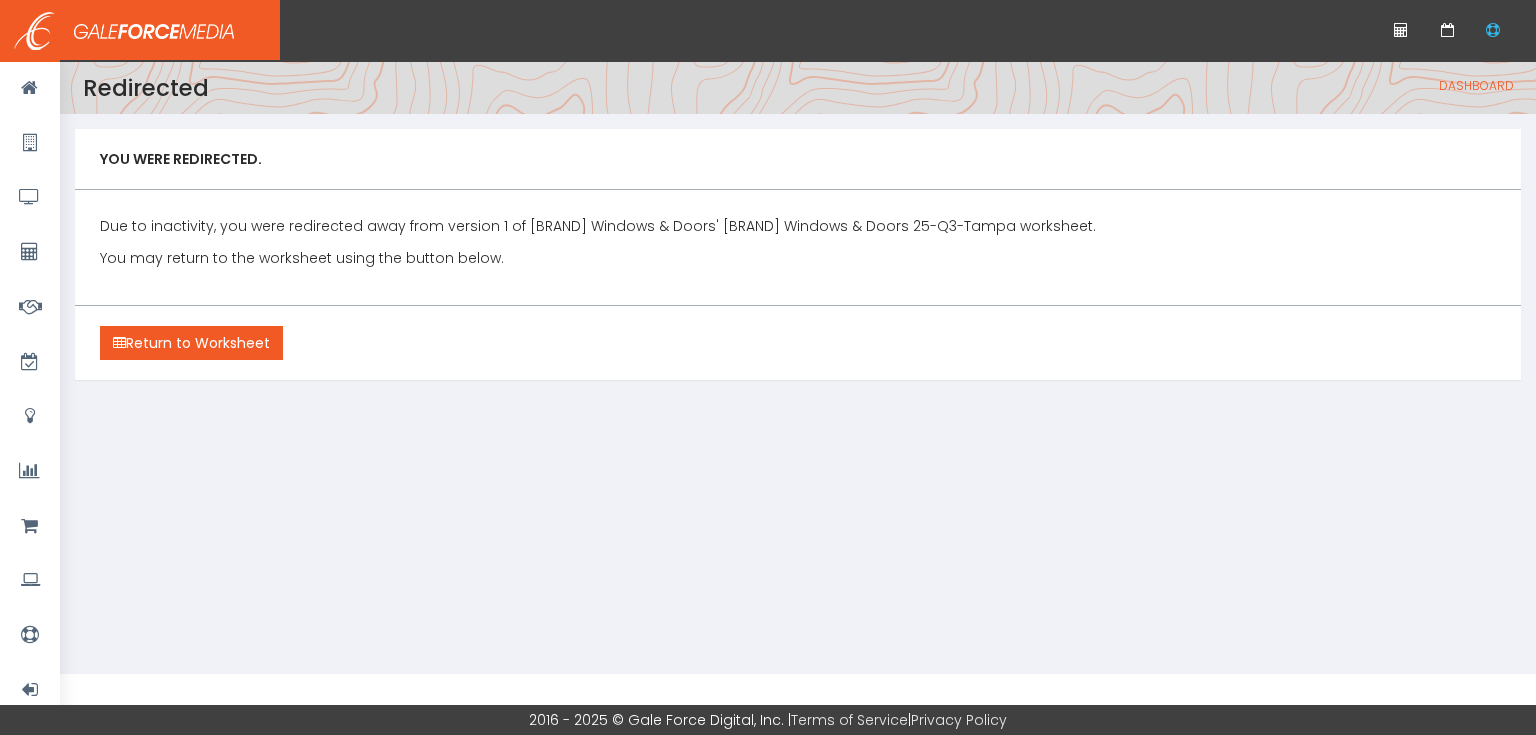 scroll, scrollTop: 0, scrollLeft: 0, axis: both 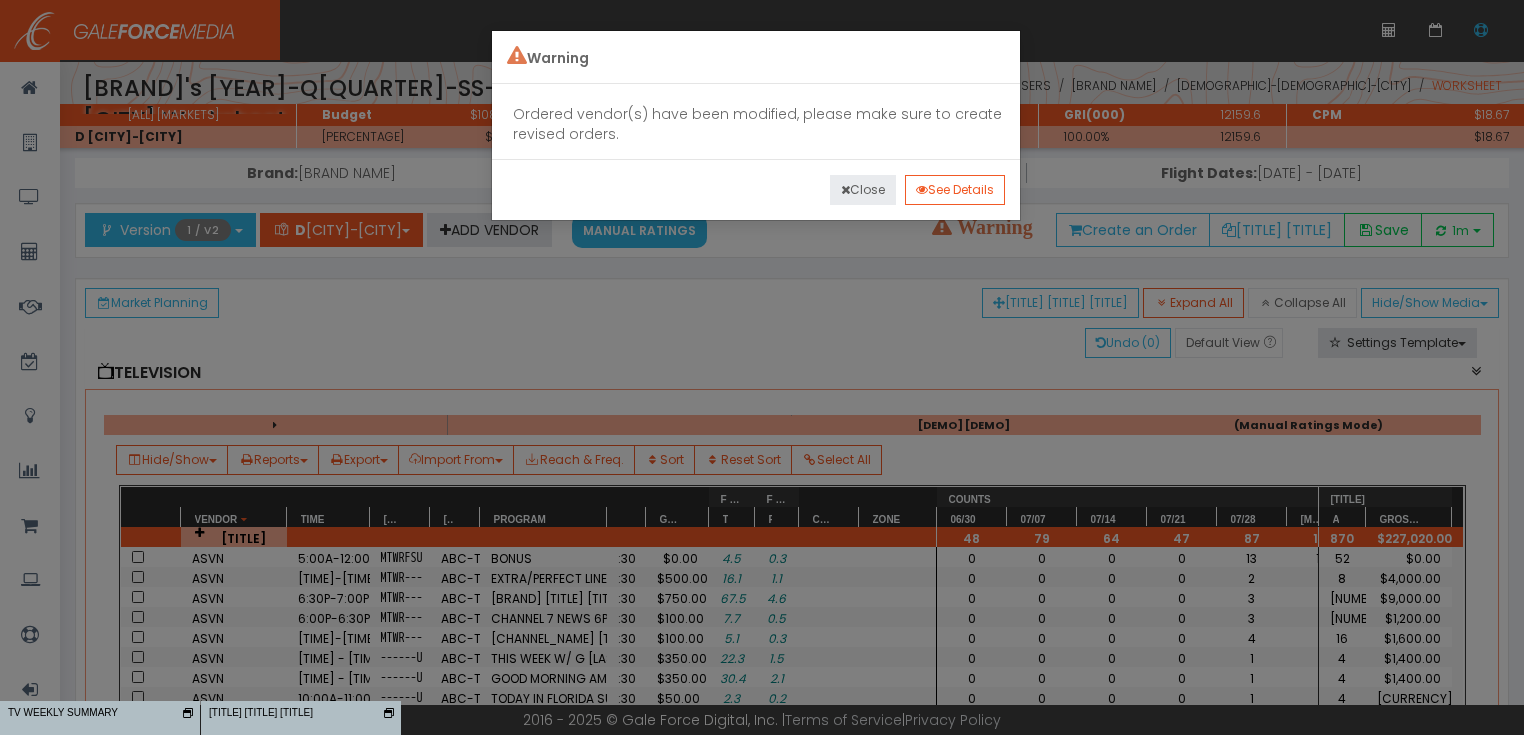 click on "Close" at bounding box center [863, 190] 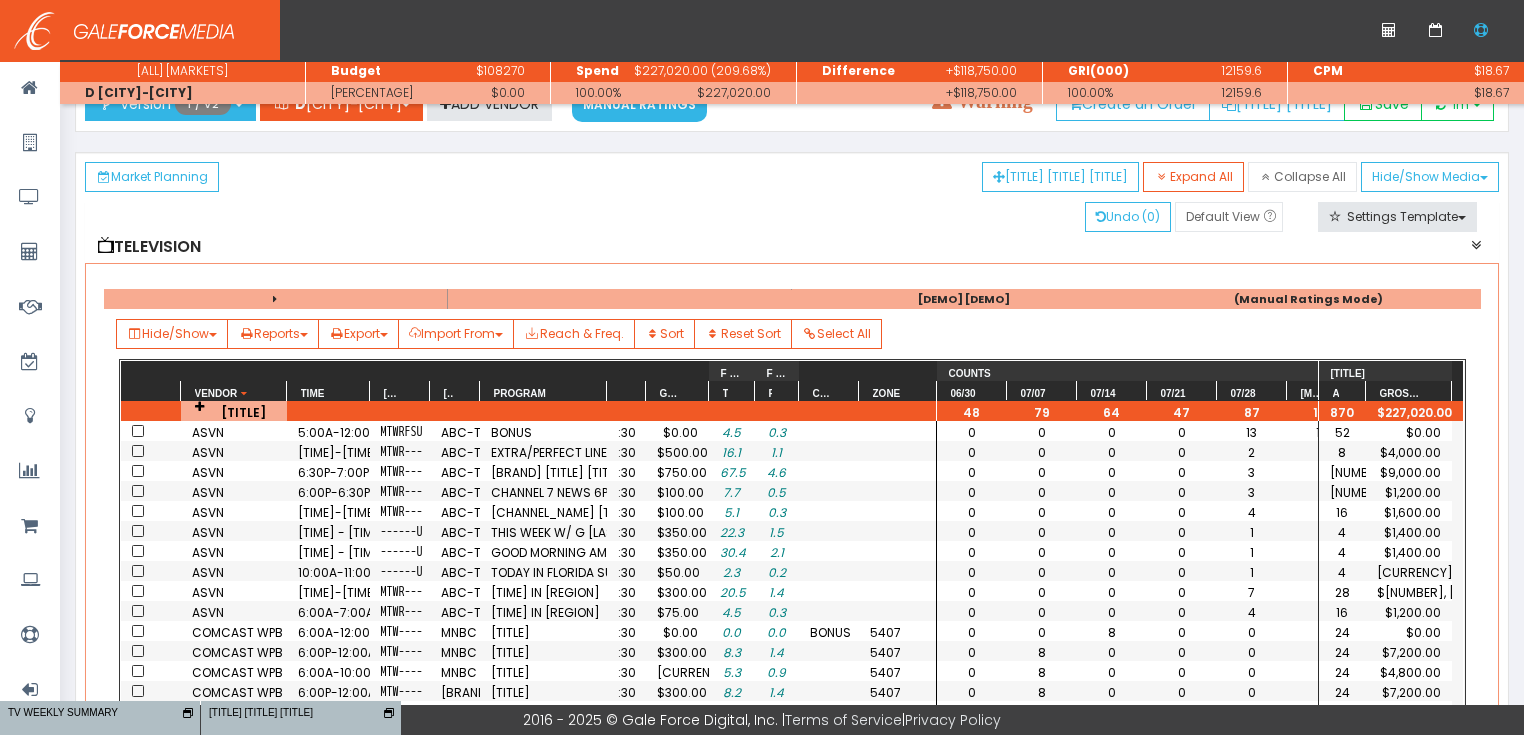 scroll, scrollTop: 160, scrollLeft: 0, axis: vertical 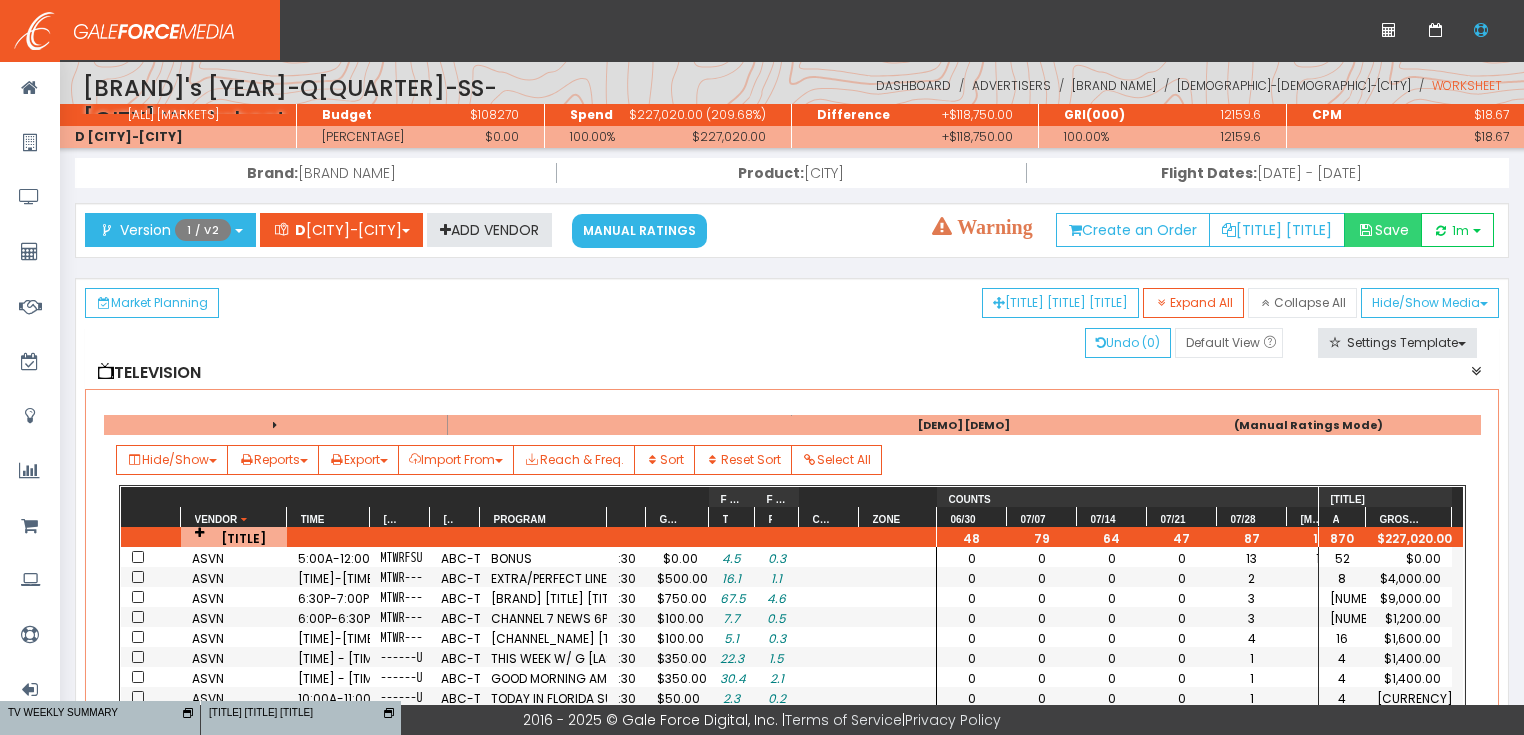 click on "Save" at bounding box center [1383, 230] 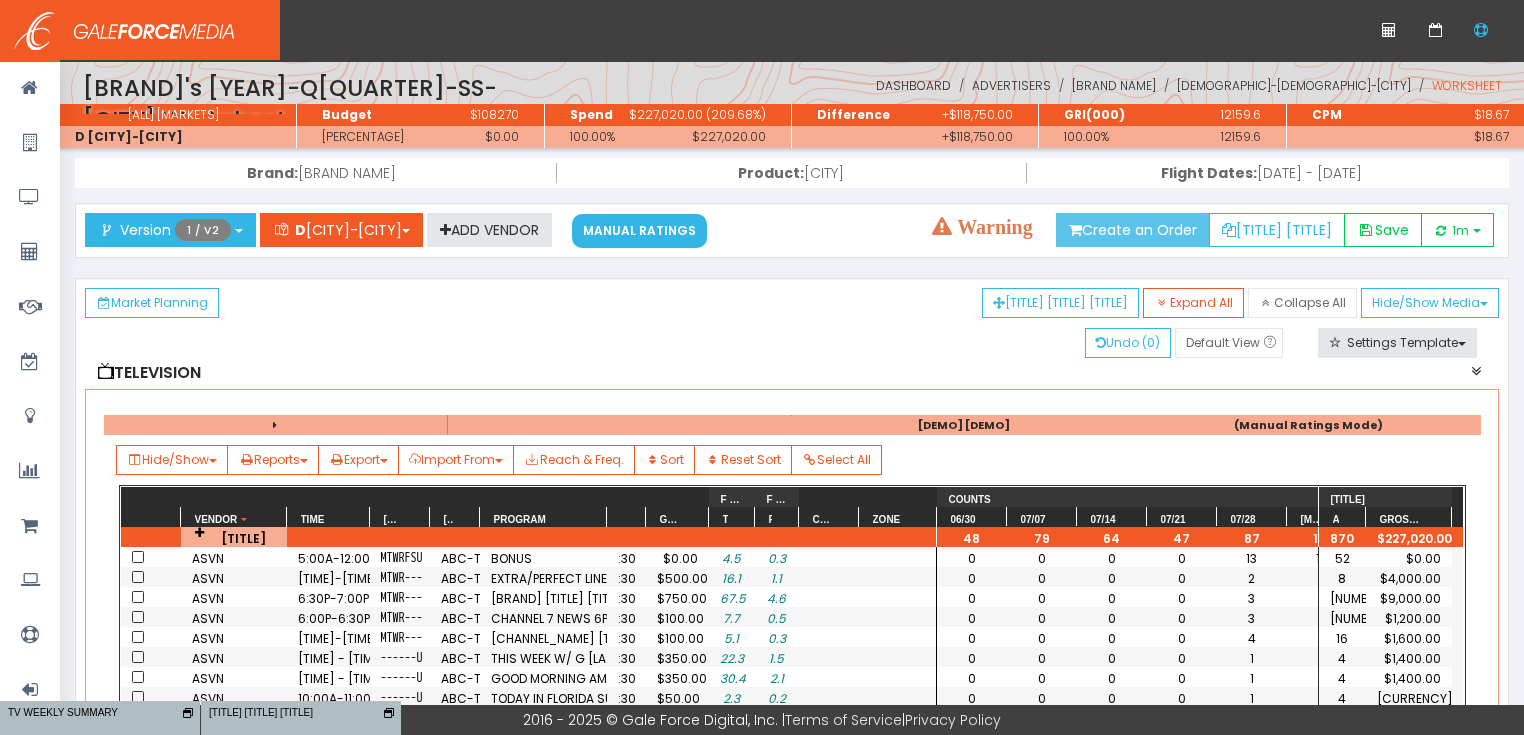 click on "Create an Order" at bounding box center (1133, 230) 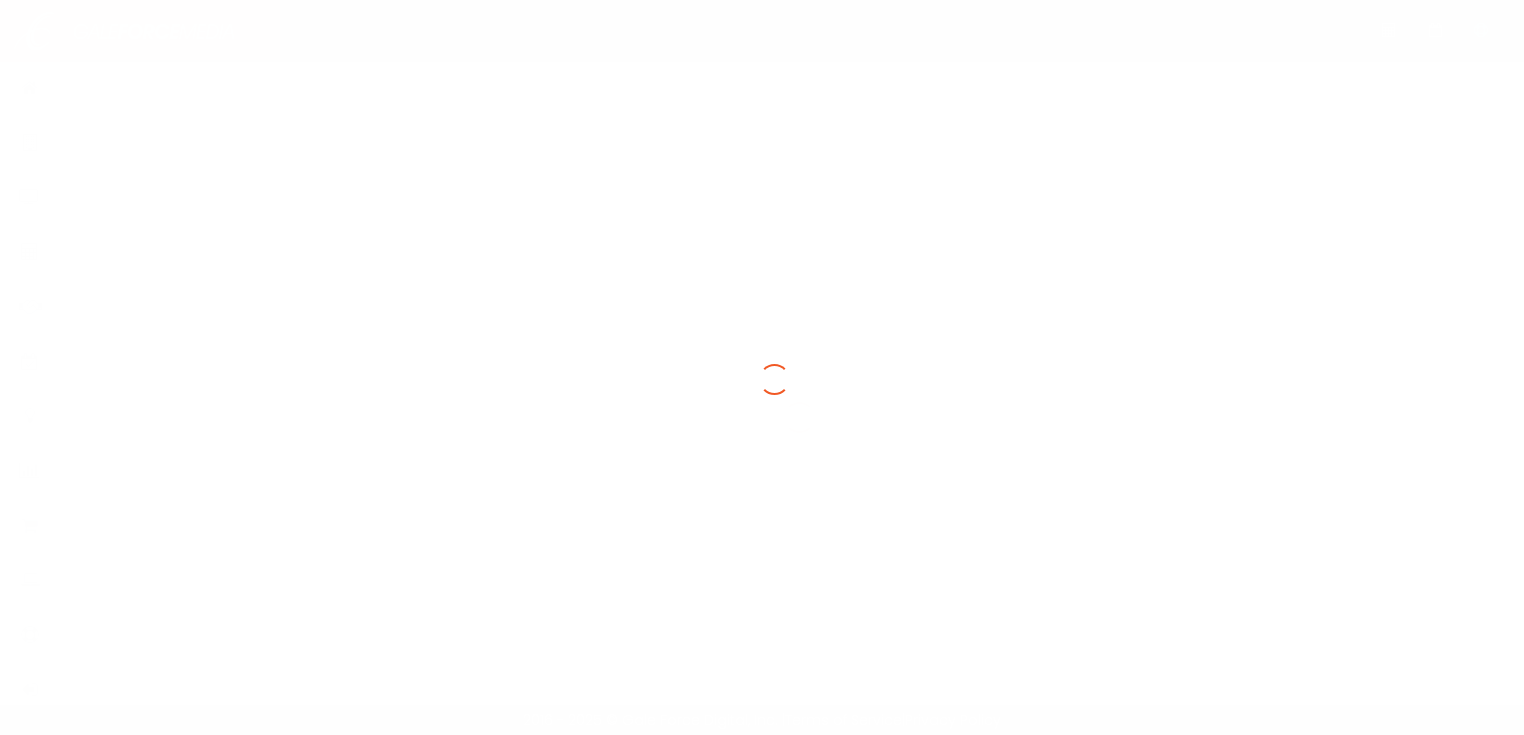 scroll, scrollTop: 0, scrollLeft: 0, axis: both 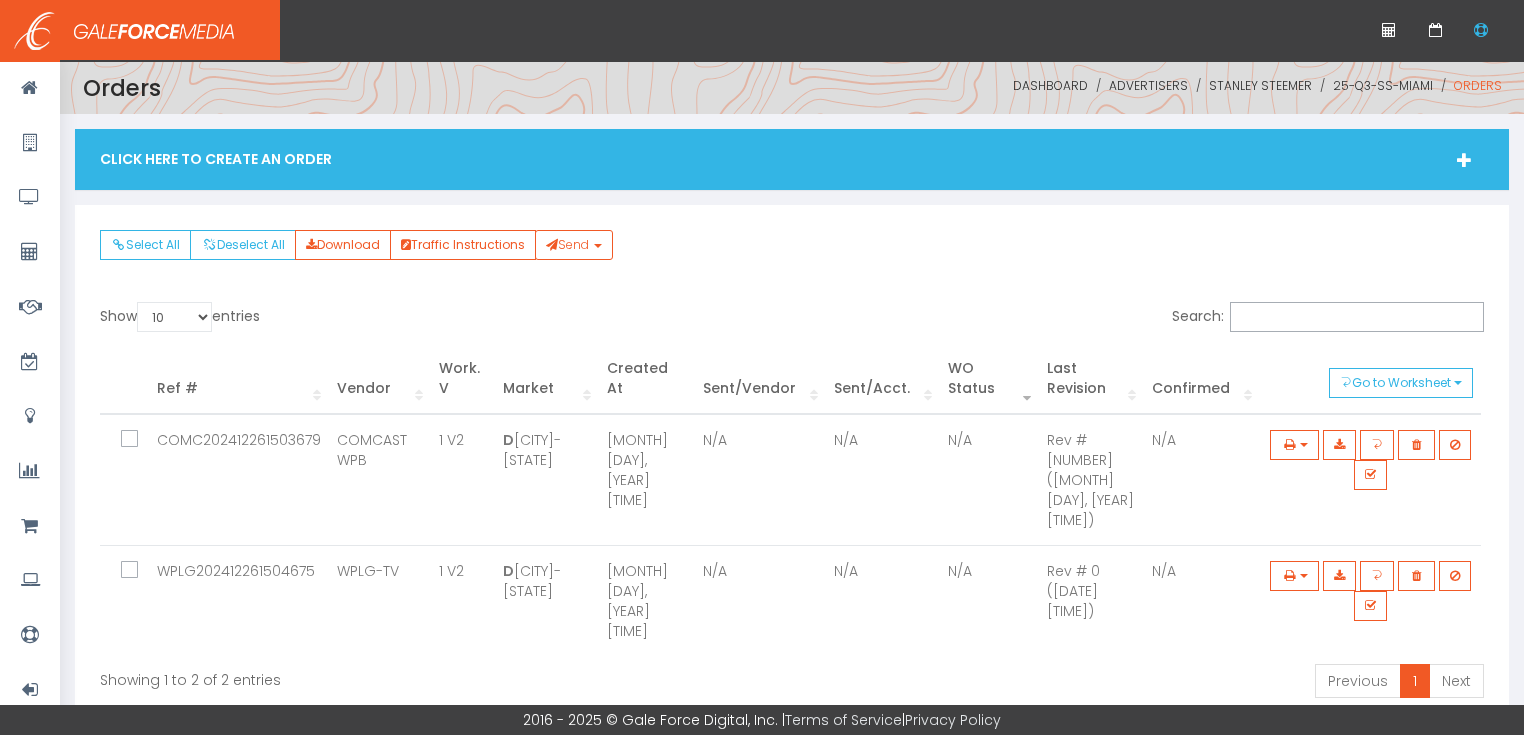 click on "Click Here To Create An Order" at bounding box center (792, 159) 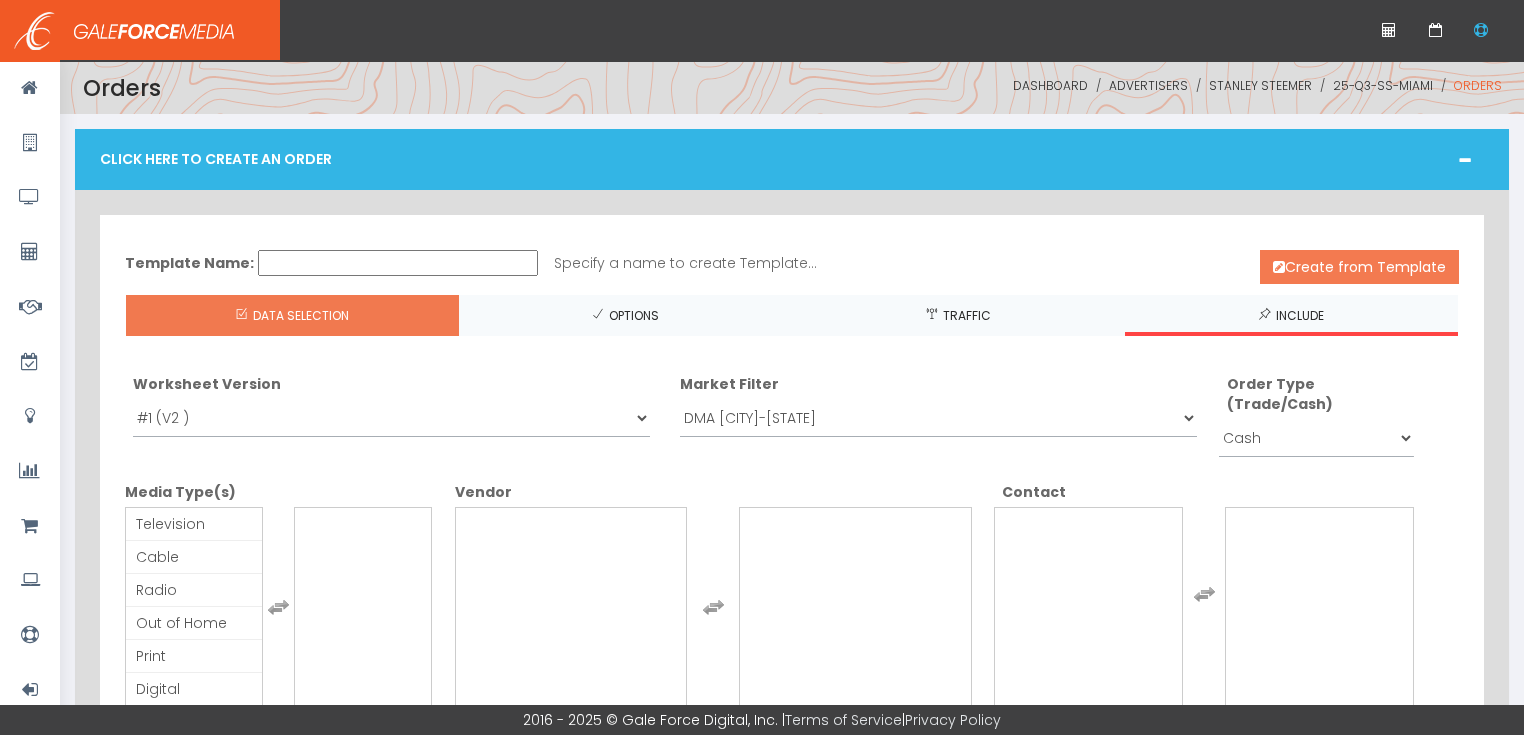 click on "Create from Template" at bounding box center (1359, 267) 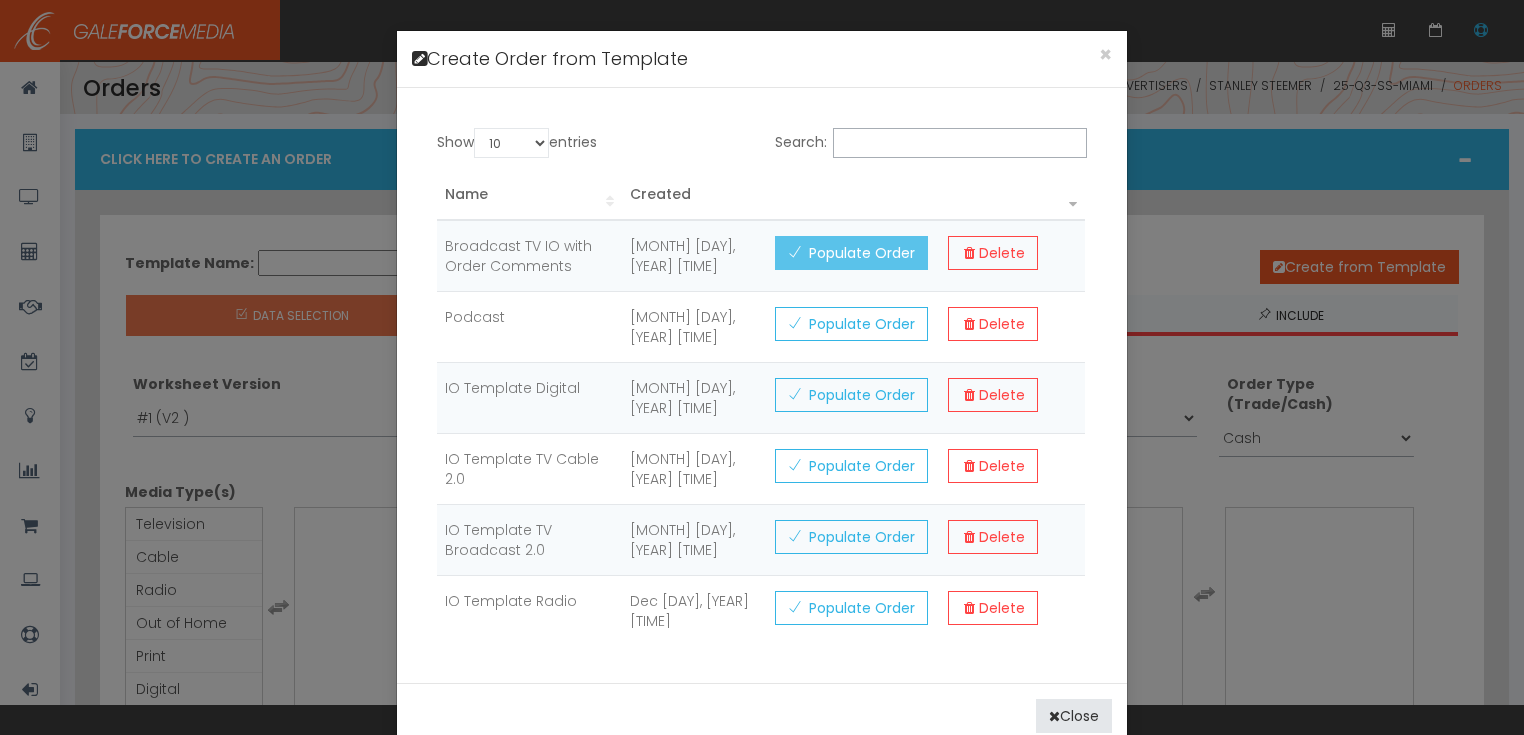 click on "Populate Order" at bounding box center (851, 253) 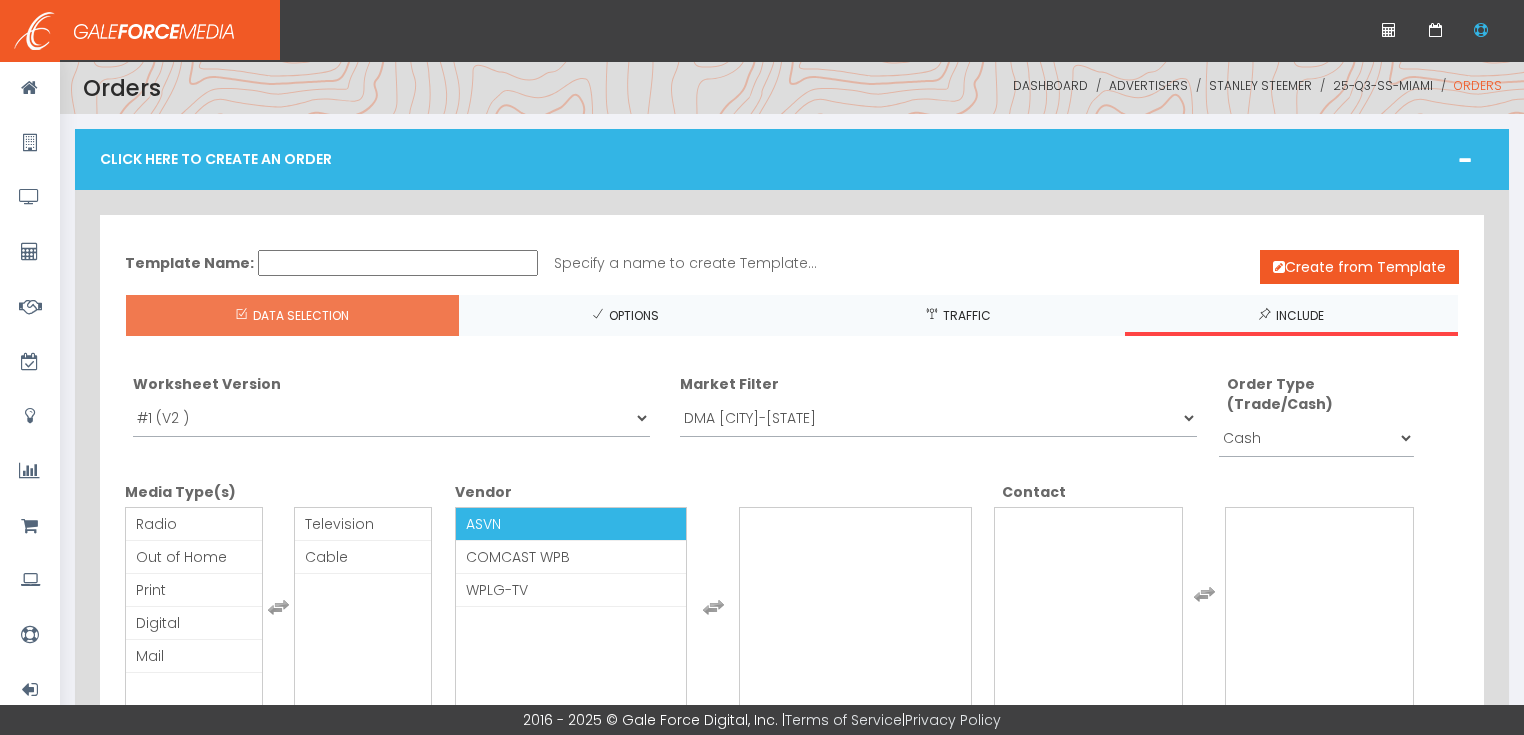 click on "ASVN" at bounding box center (483, 524) 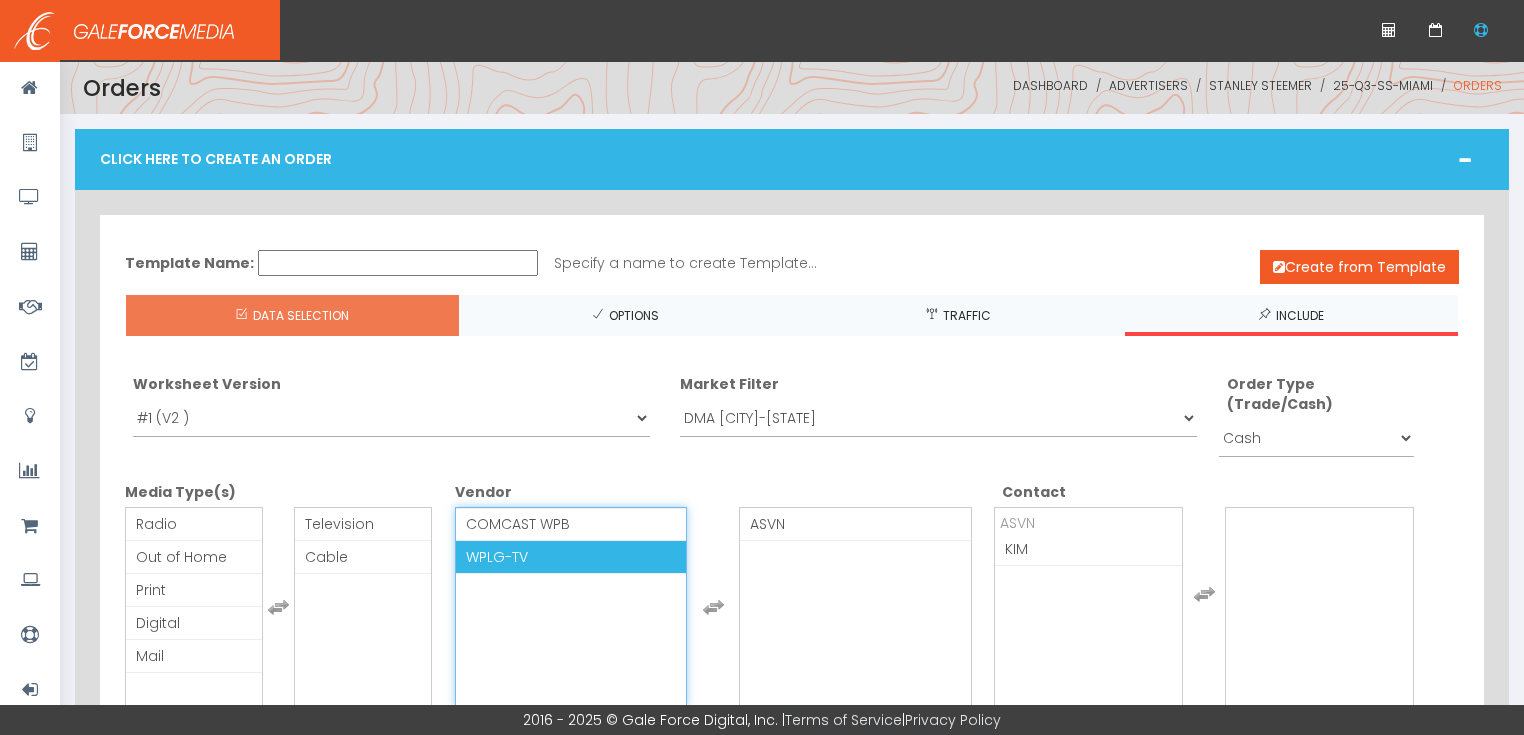 click on "WPLG-TV" at bounding box center (497, 557) 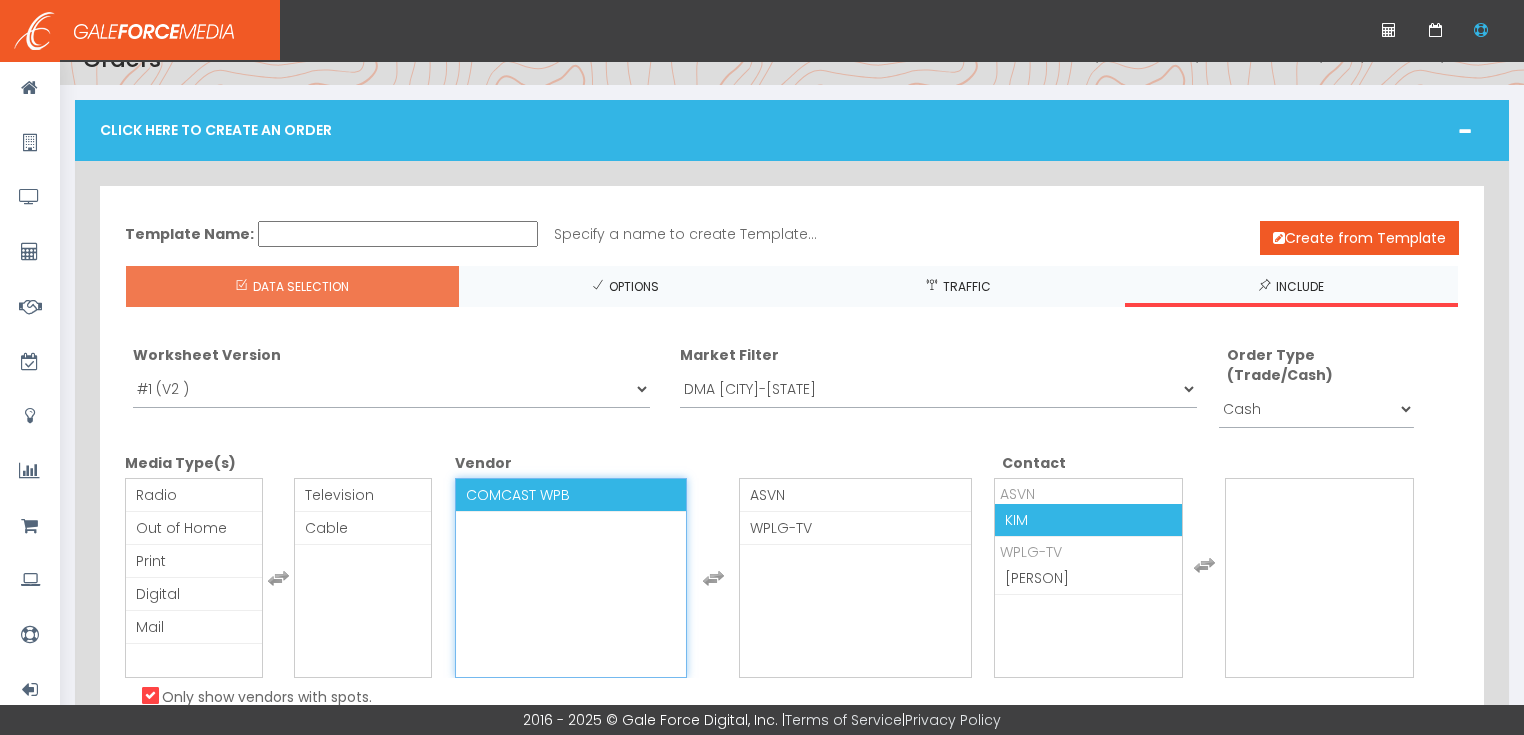 scroll, scrollTop: 80, scrollLeft: 0, axis: vertical 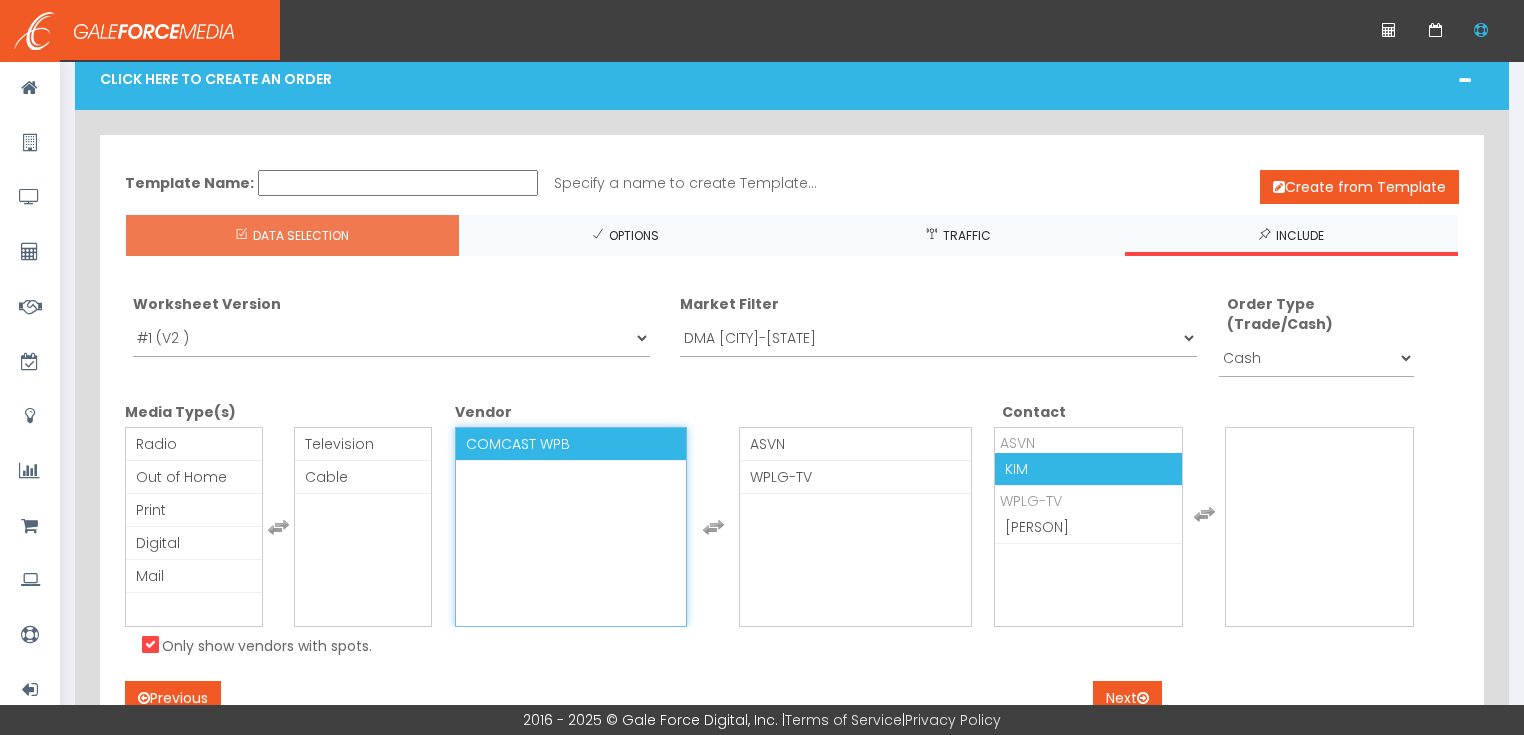 click on "KIM" at bounding box center [1016, 469] 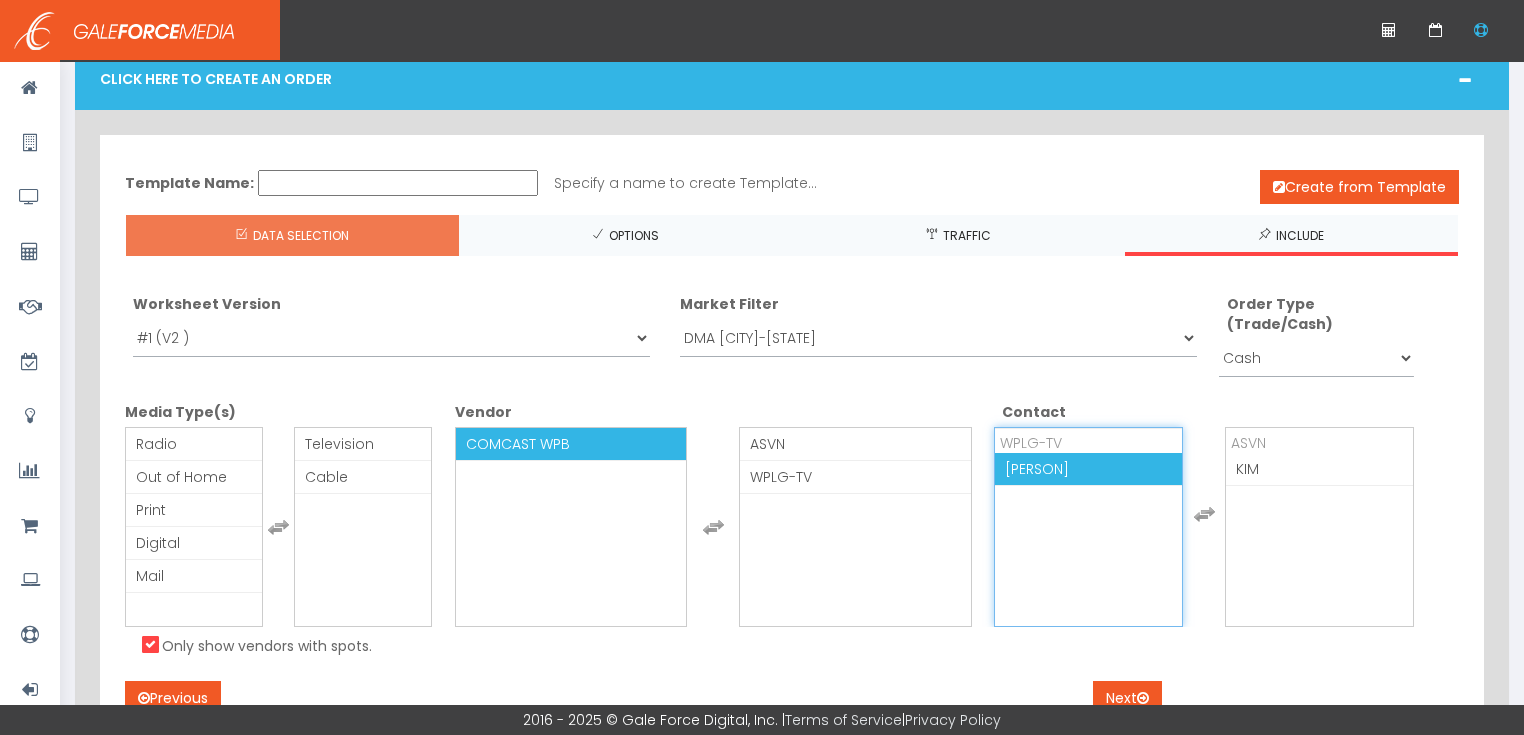 click on "Carla Timm" at bounding box center (1037, 469) 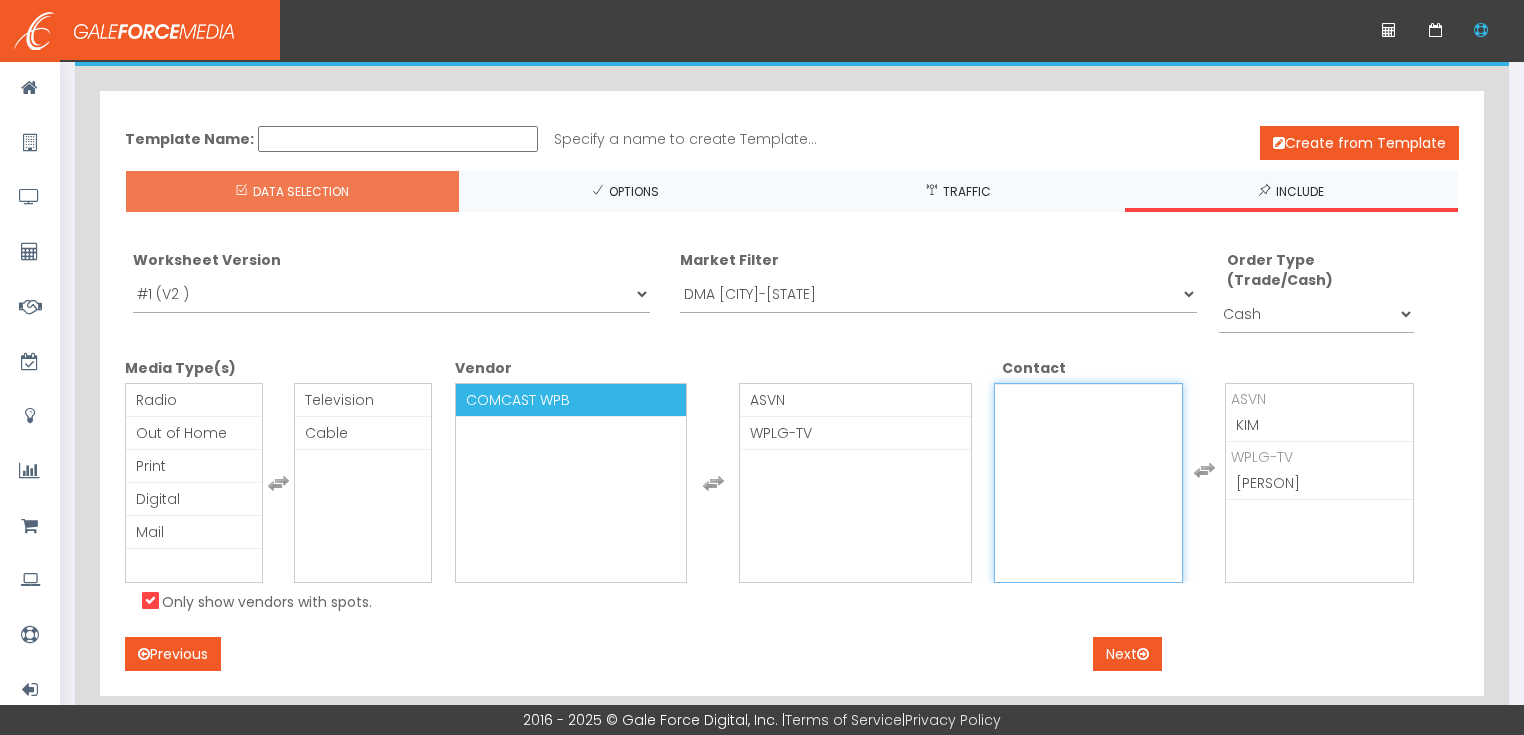 scroll, scrollTop: 160, scrollLeft: 0, axis: vertical 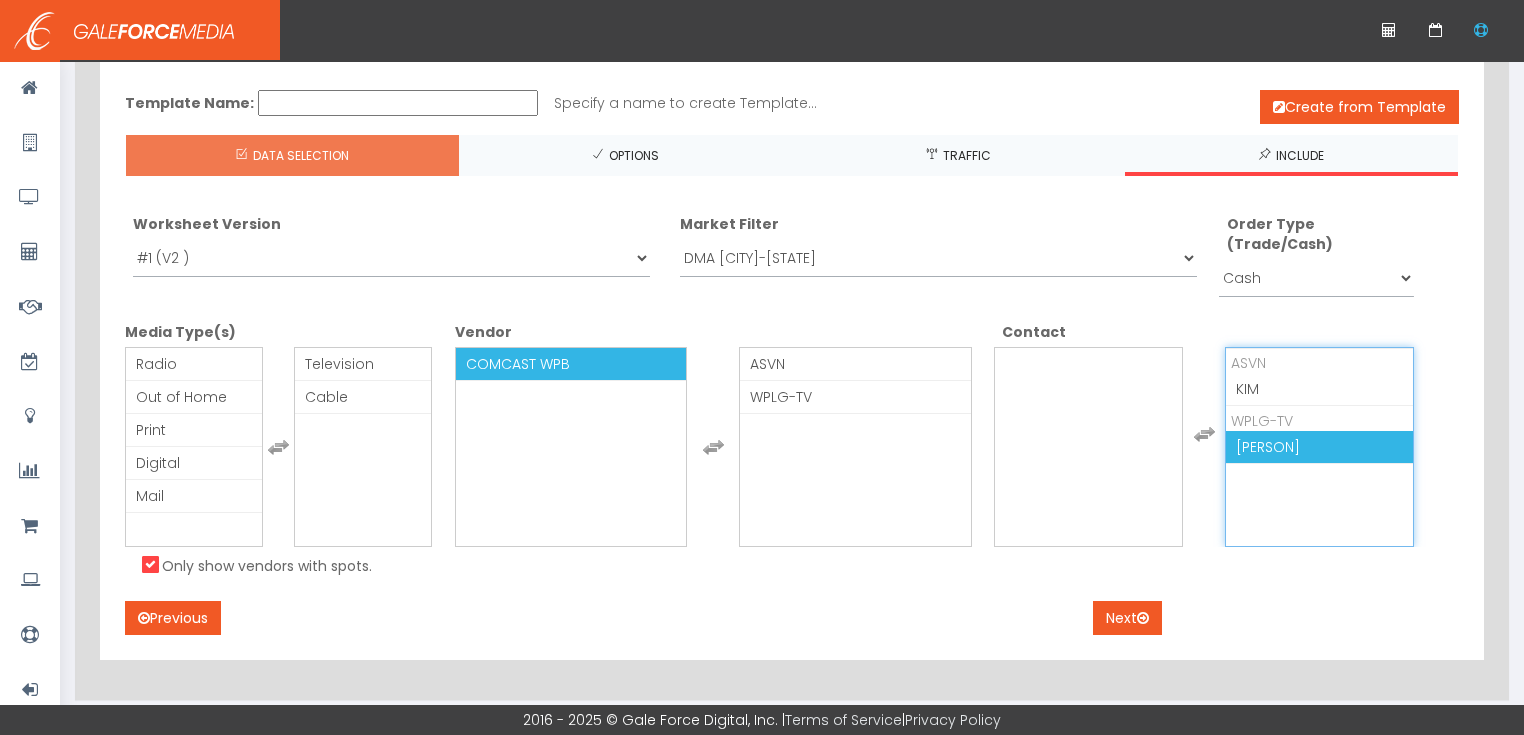 click on "Carla Timm" at bounding box center [1319, 447] 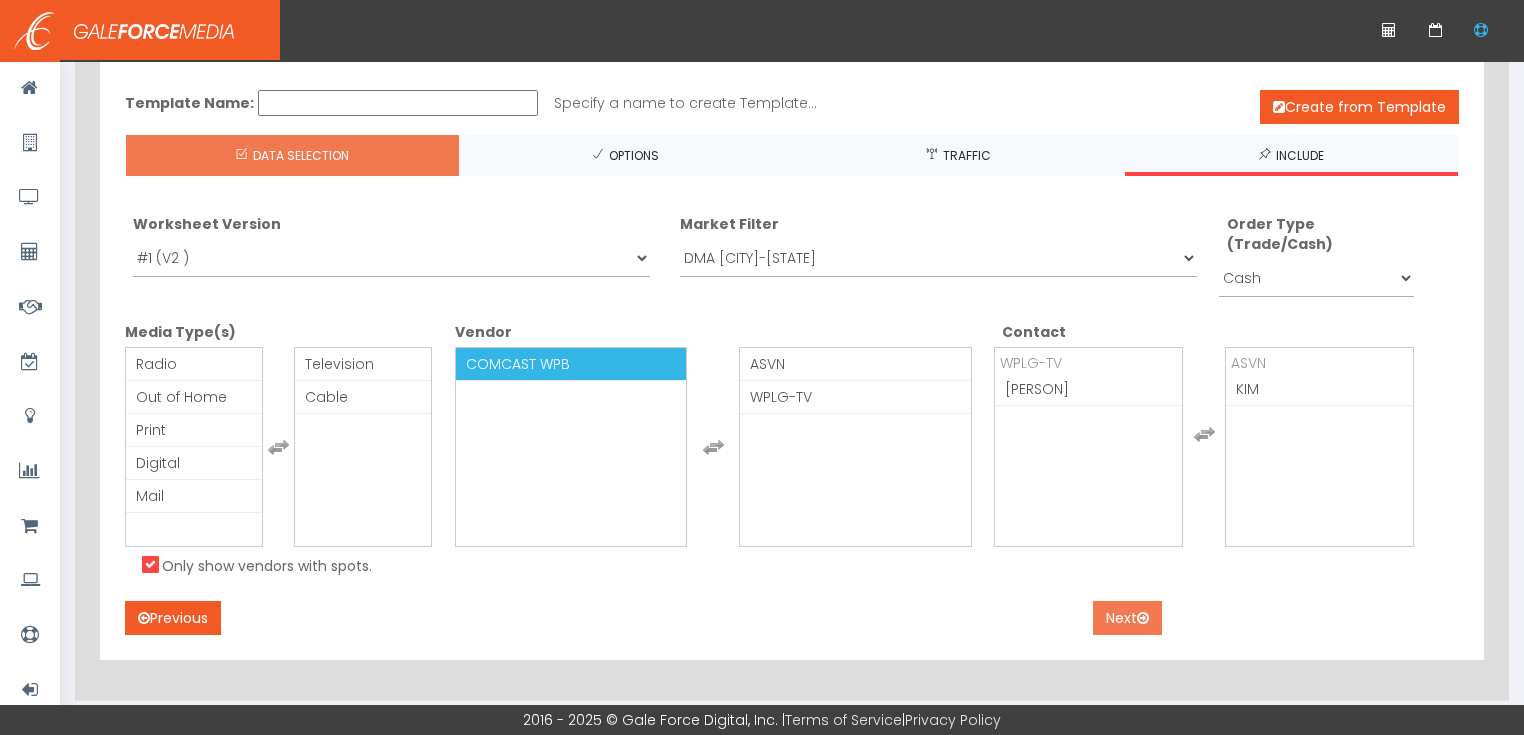 click on "Next" at bounding box center (1127, 618) 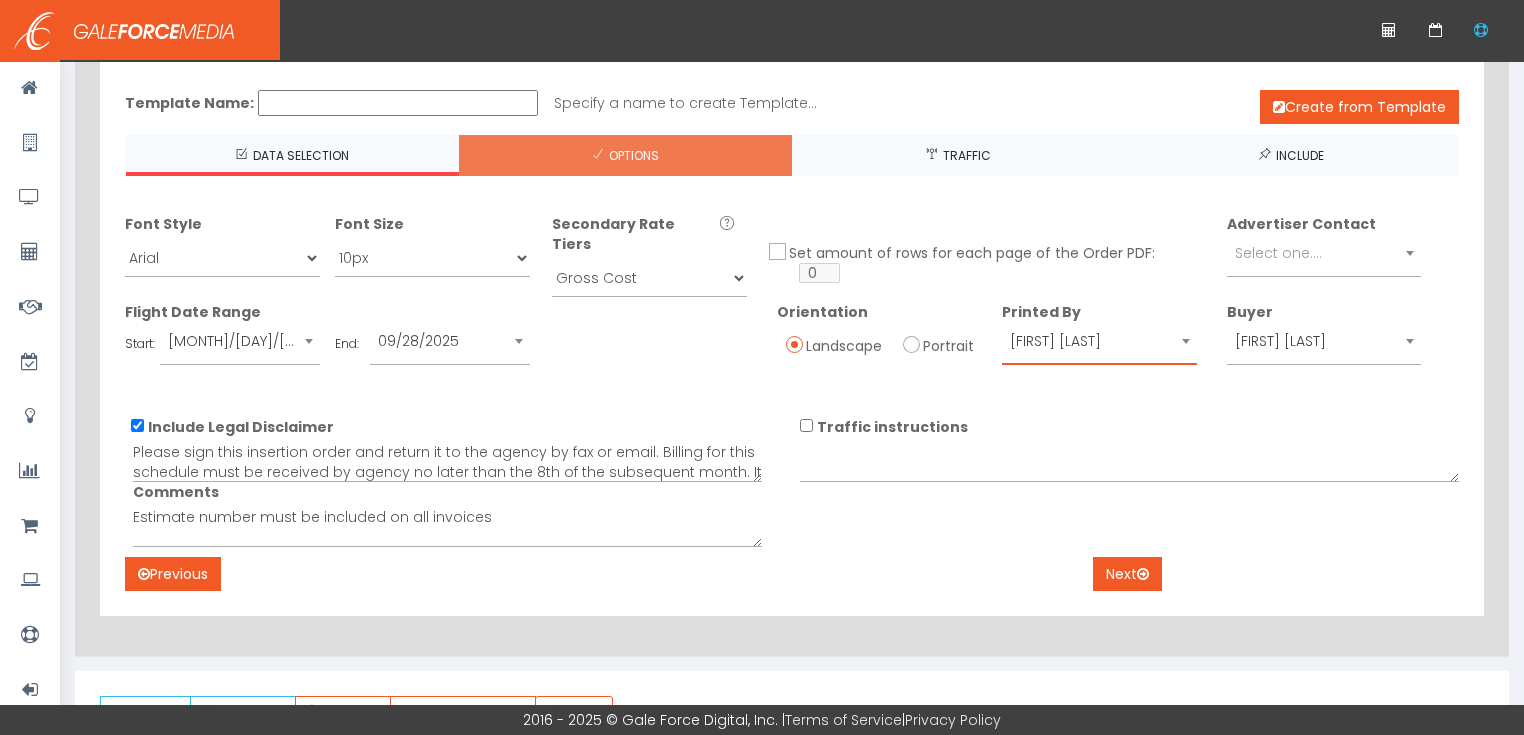 click on "Christopher Sommella" at bounding box center [1099, 341] 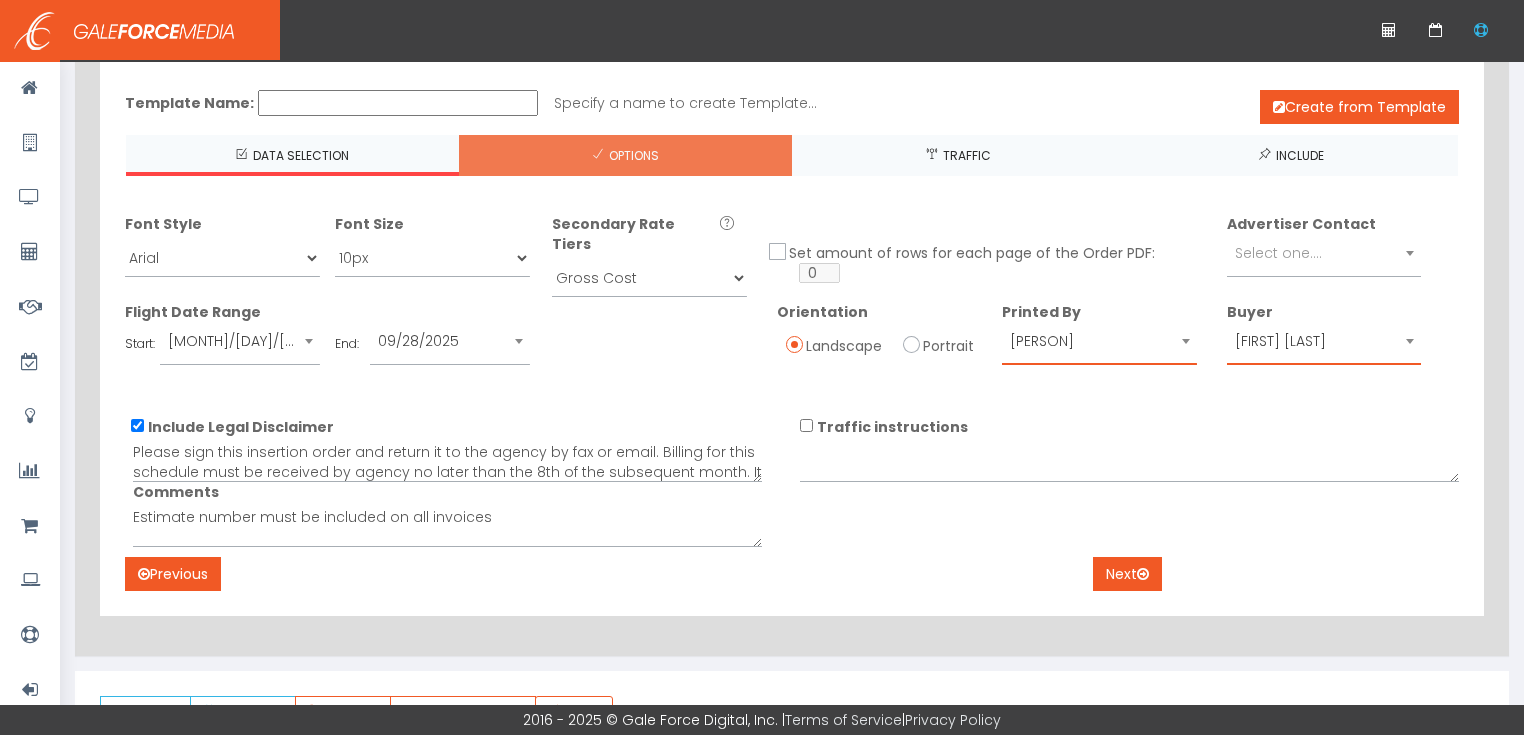 click on "Christopher Sommella" at bounding box center [1324, 341] 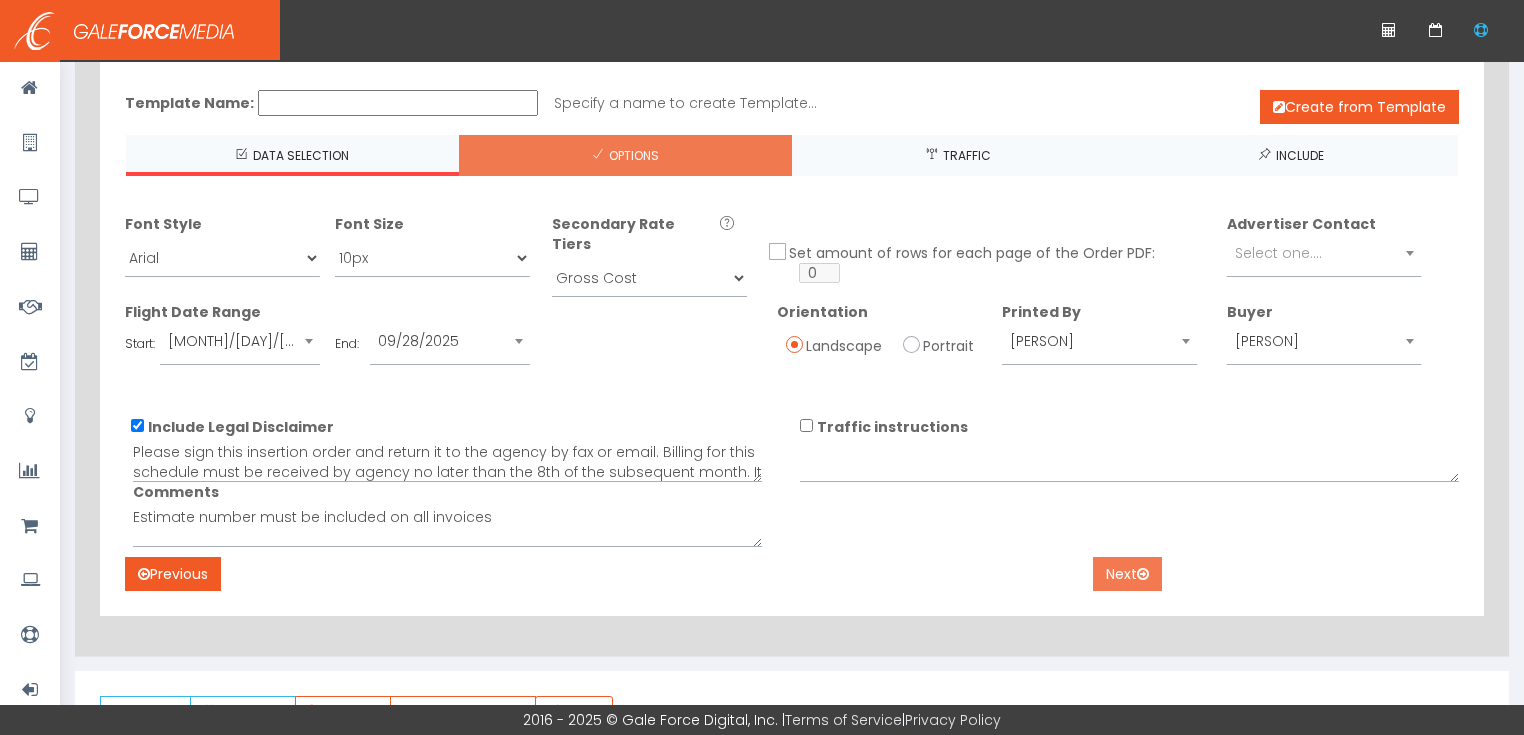 click on "Next" at bounding box center (1127, 574) 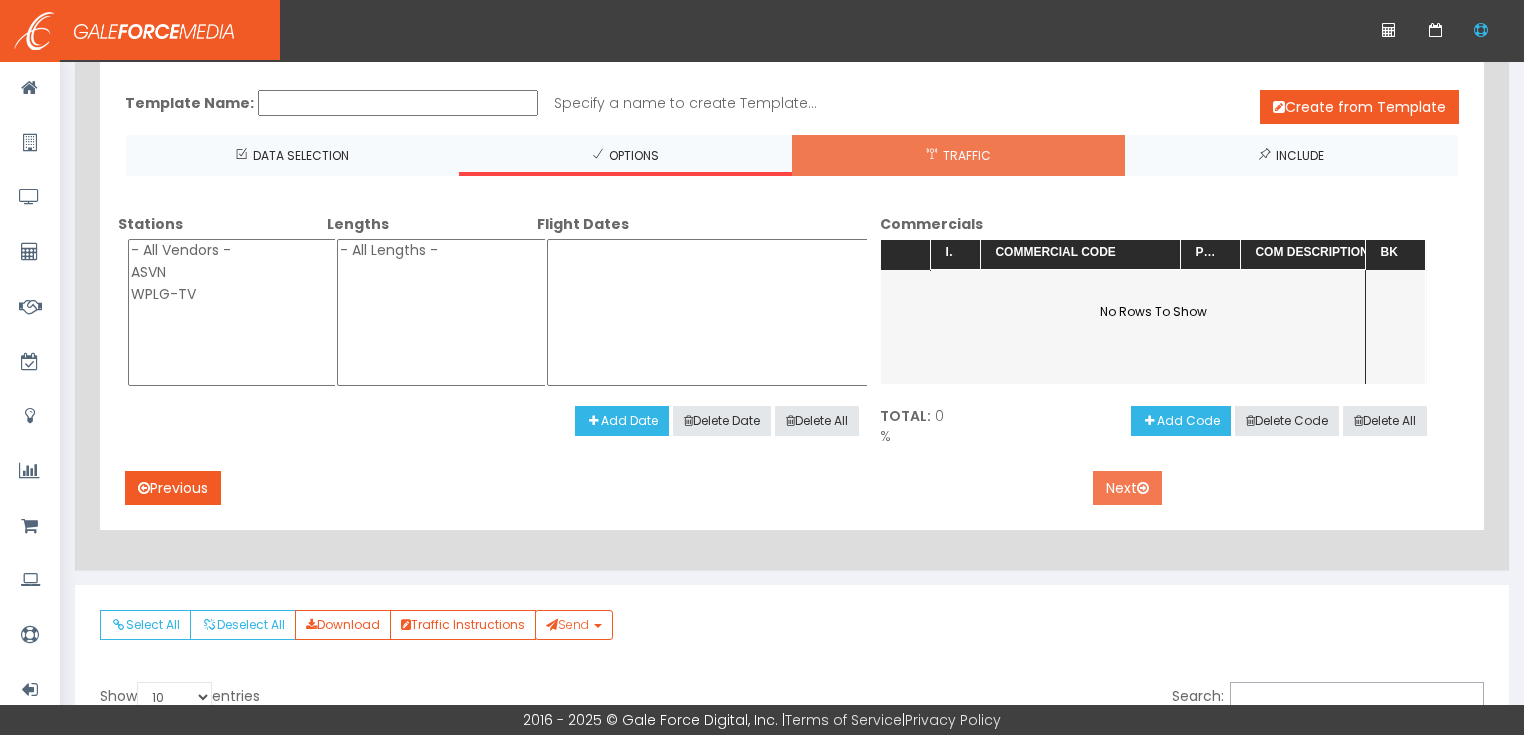 click on "Next" at bounding box center [1127, 488] 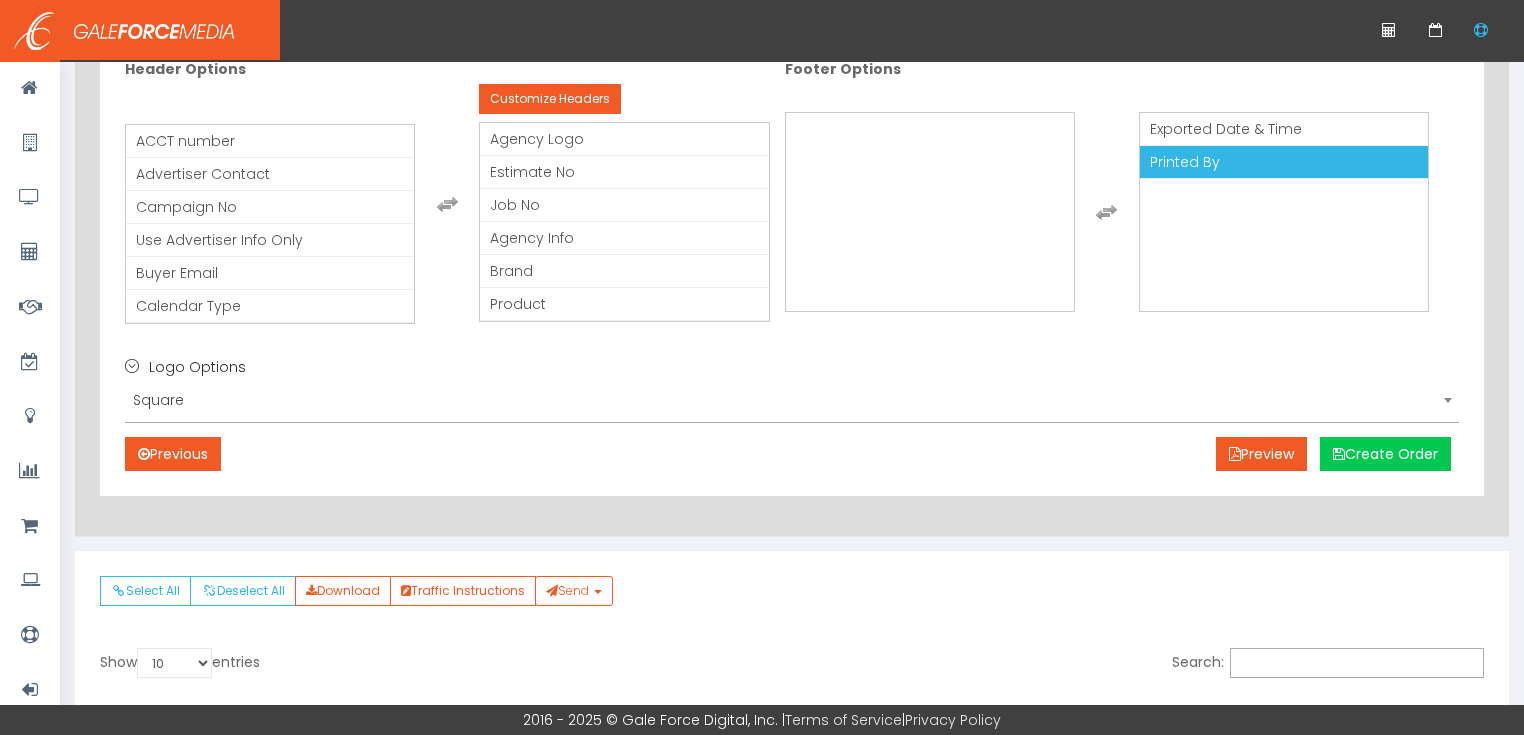 scroll, scrollTop: 960, scrollLeft: 0, axis: vertical 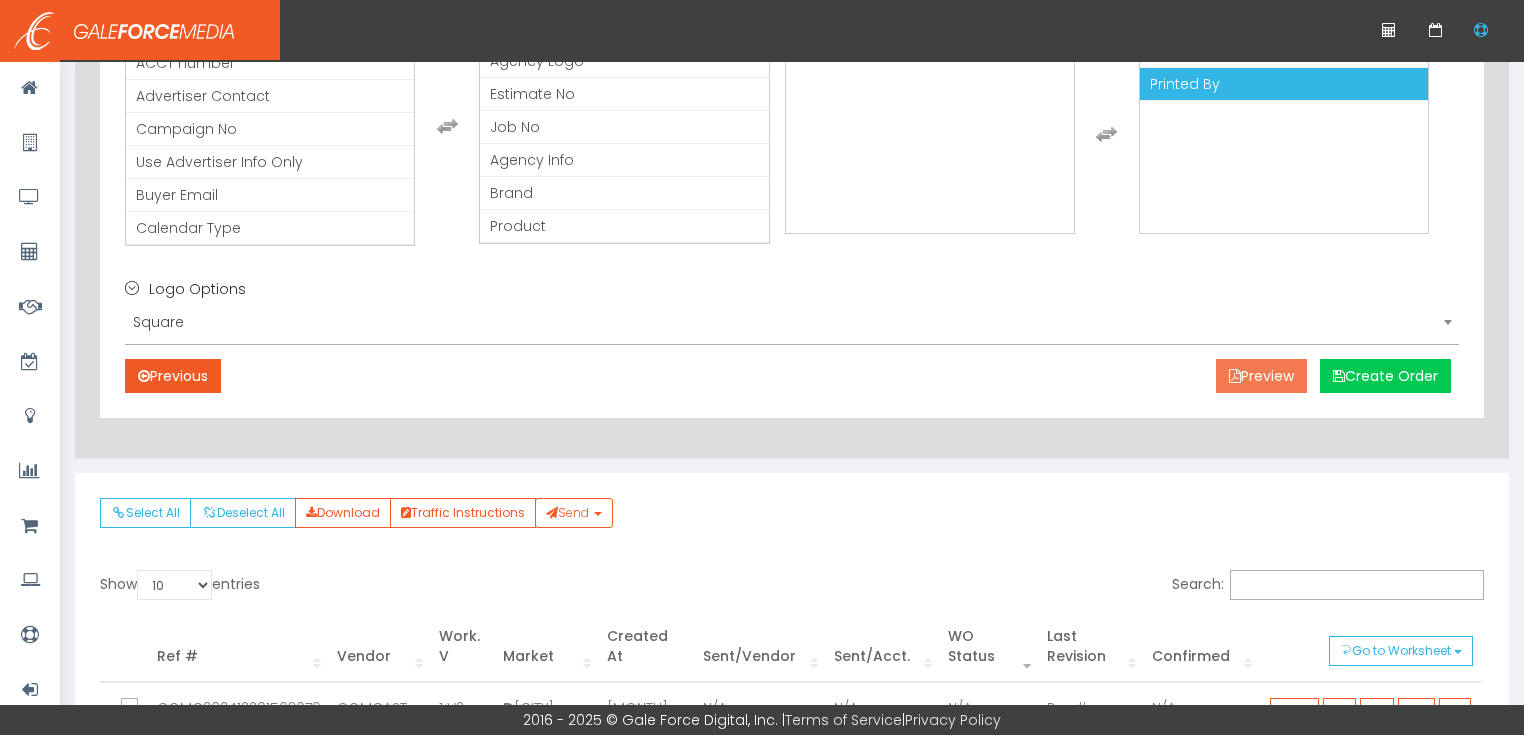 drag, startPoint x: 1254, startPoint y: 372, endPoint x: 1257, endPoint y: 362, distance: 10.440307 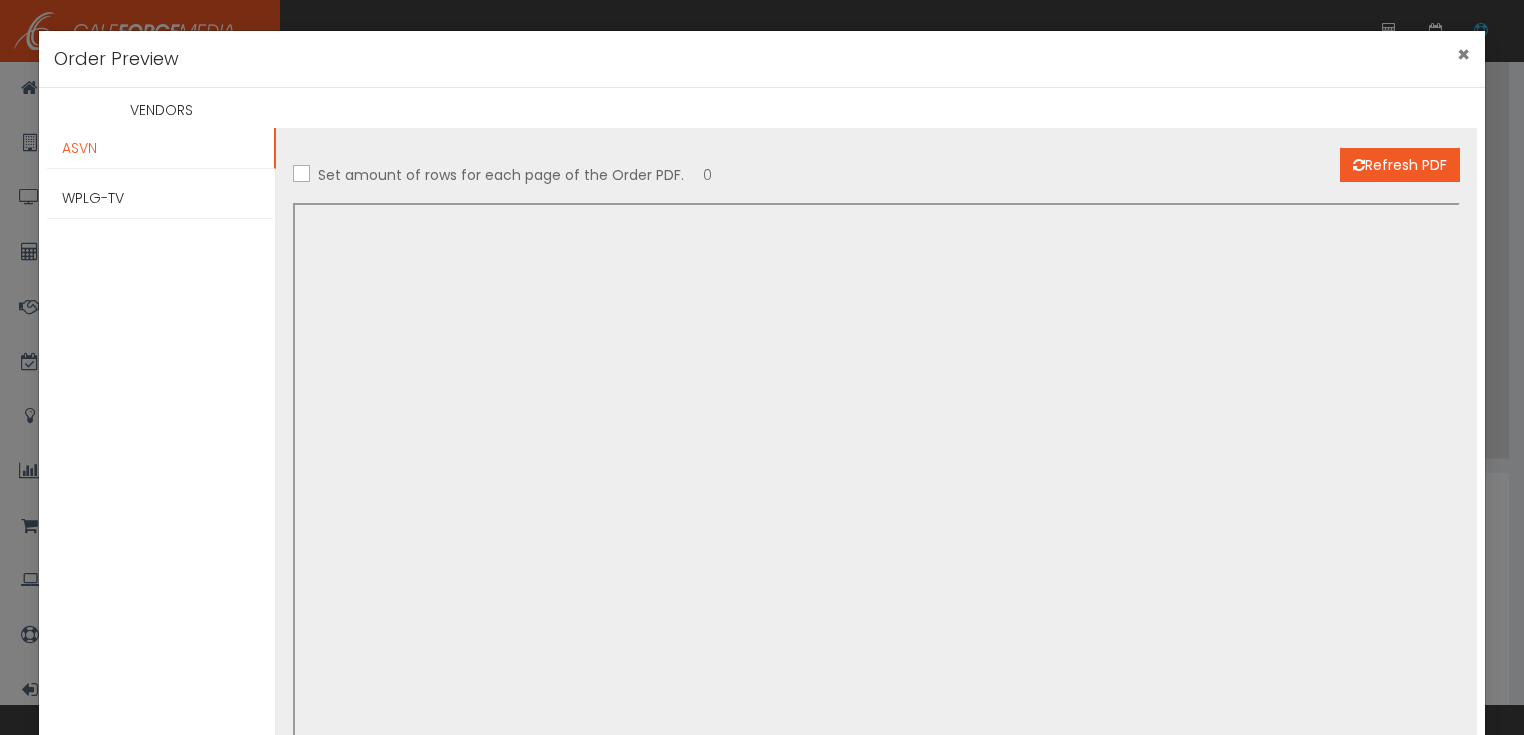 click on "×" at bounding box center (1463, 54) 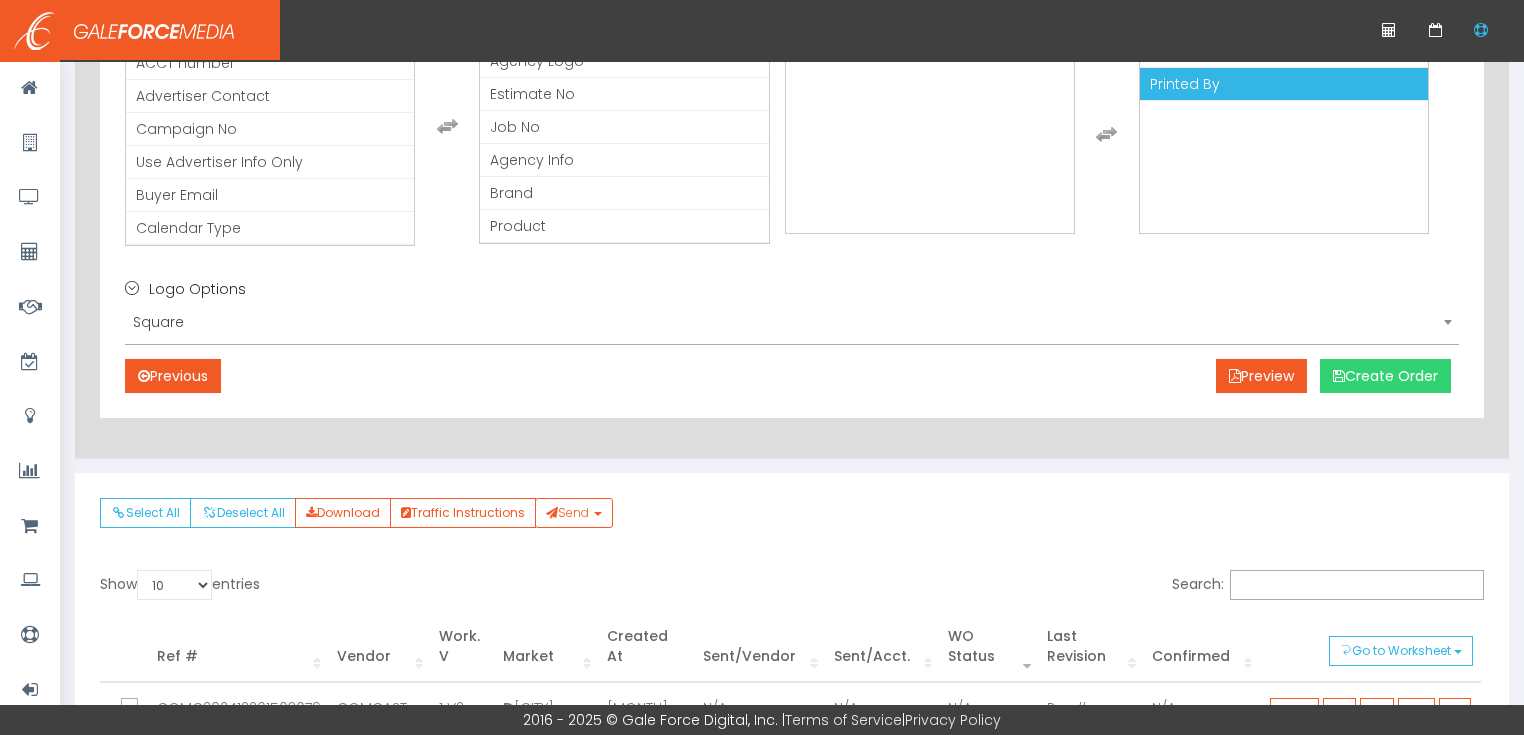 click on "Create Order" at bounding box center (1385, 376) 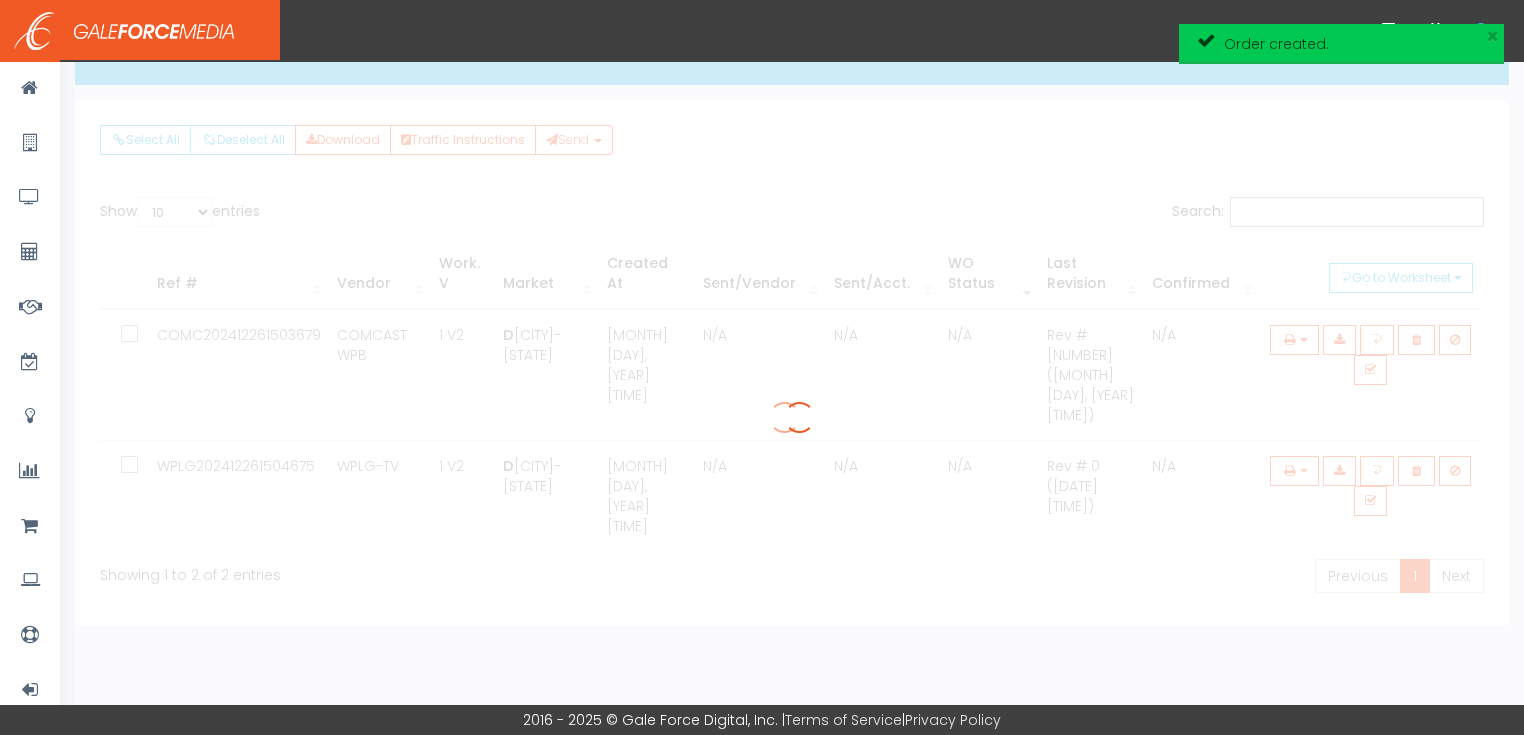 scroll, scrollTop: 43, scrollLeft: 0, axis: vertical 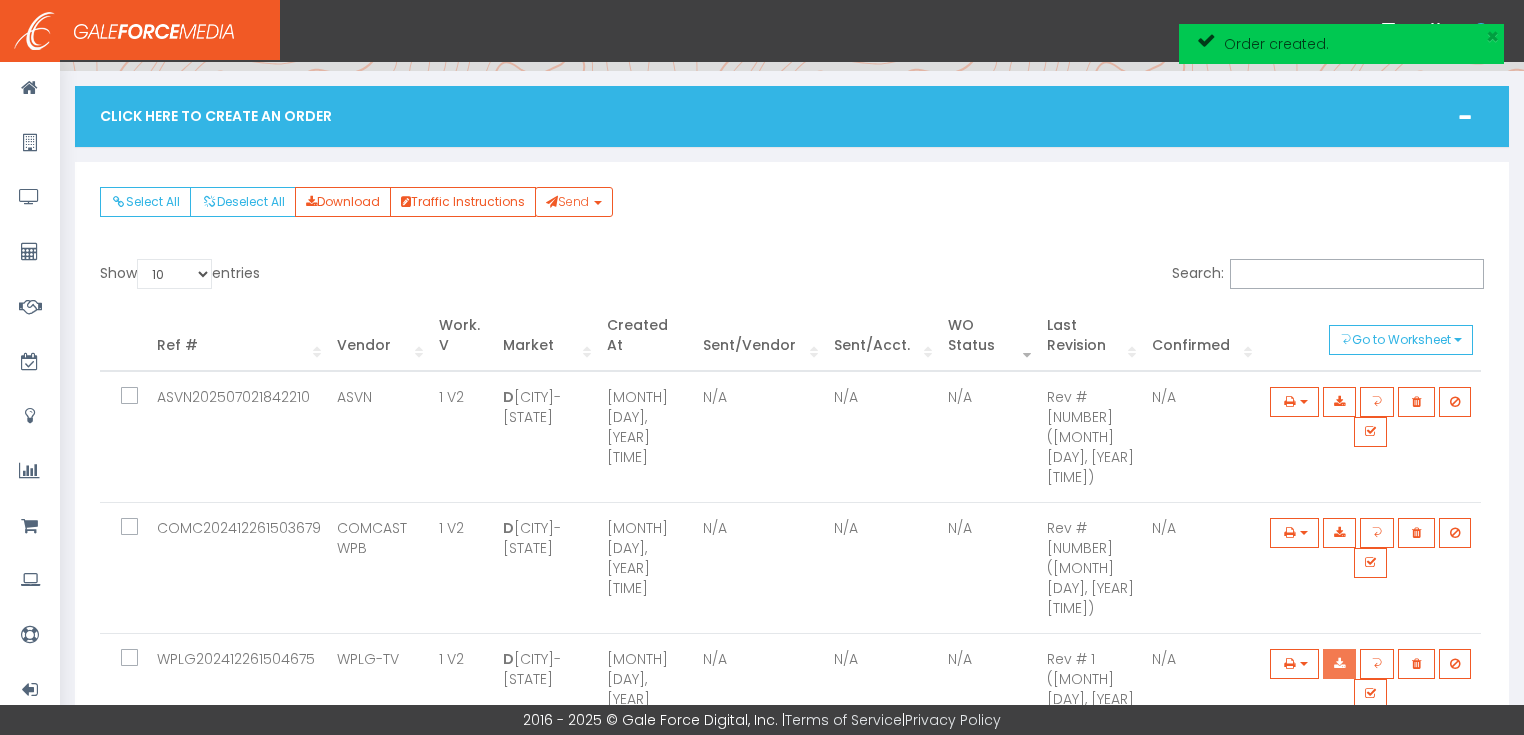 click at bounding box center [1339, 402] 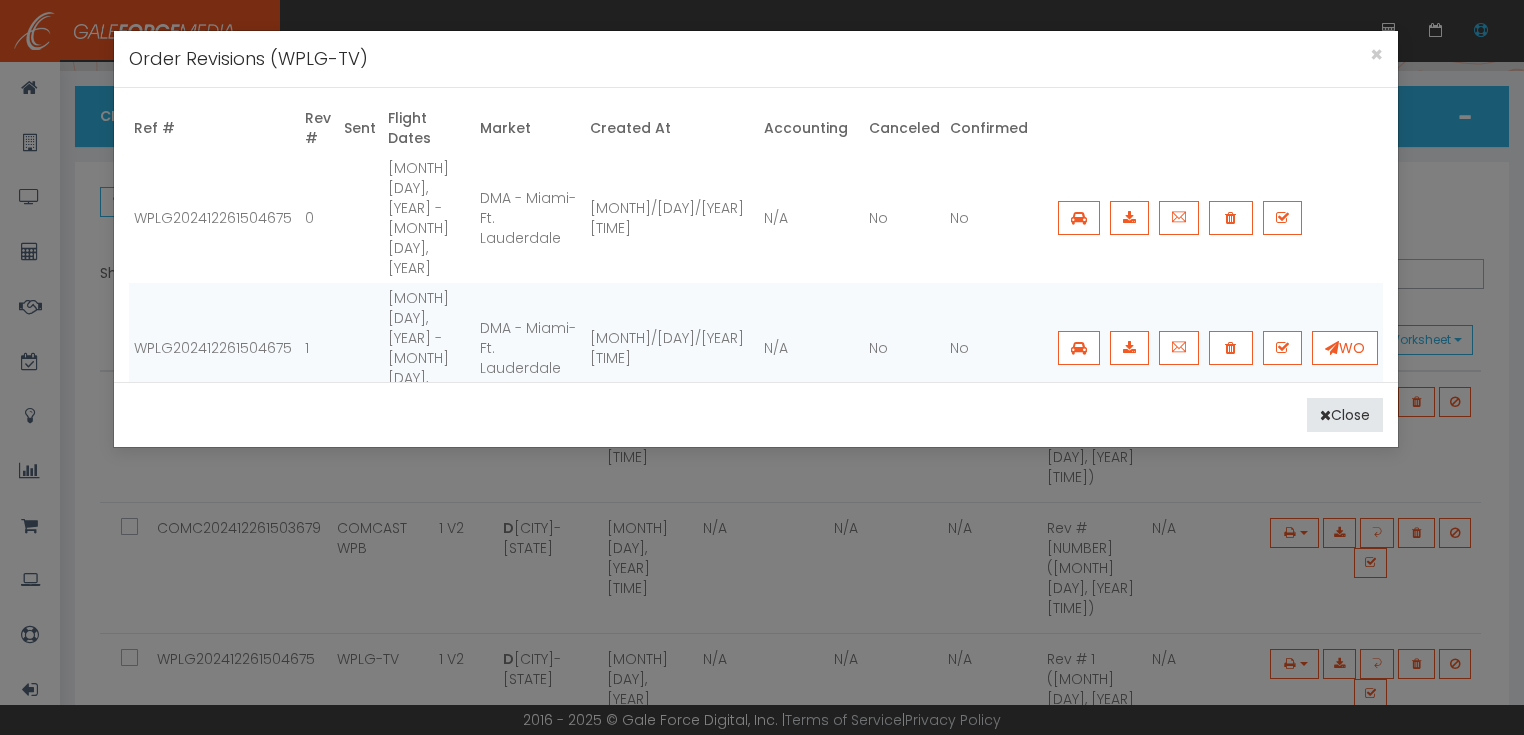 click on "Order created. ×" at bounding box center (1341, 44) 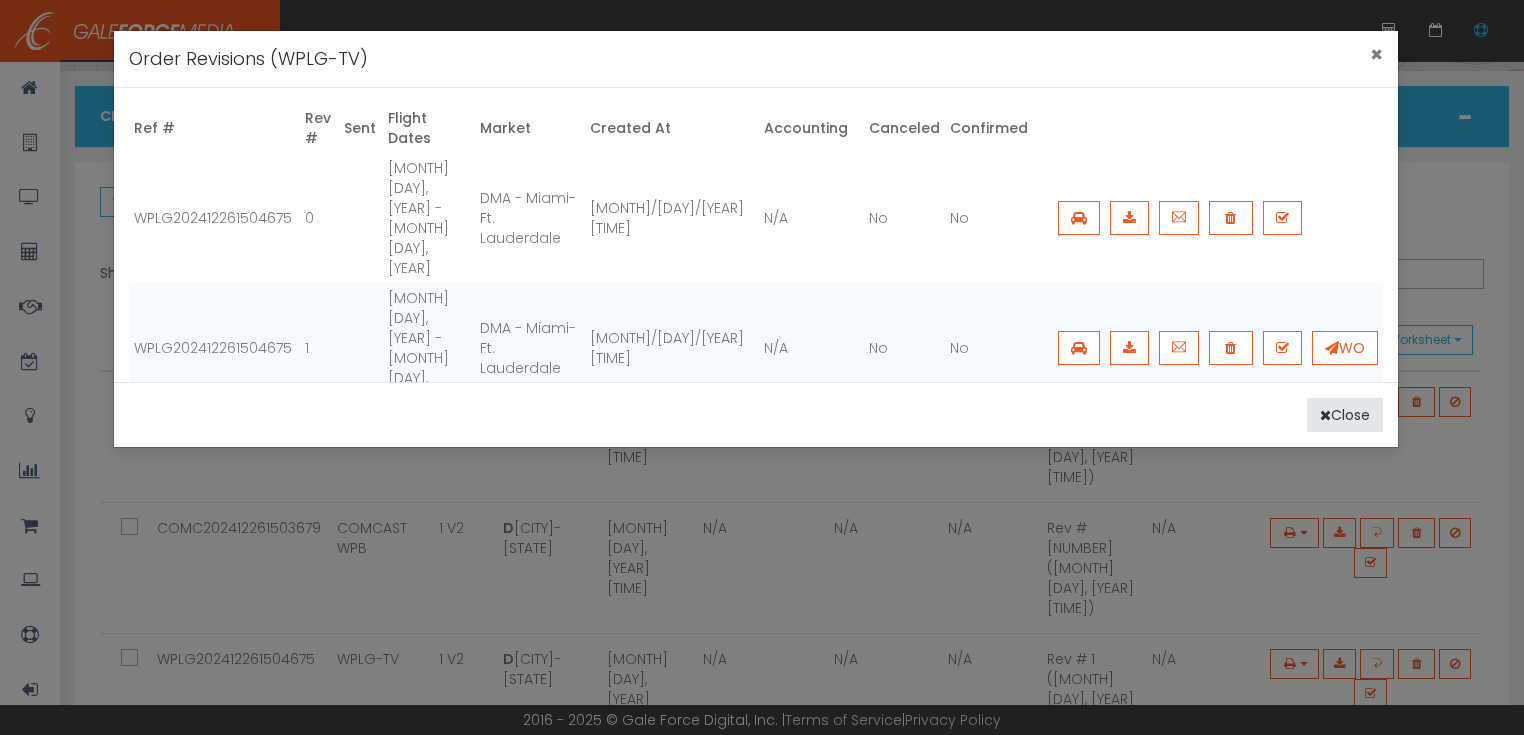 click on "×" at bounding box center [1376, 54] 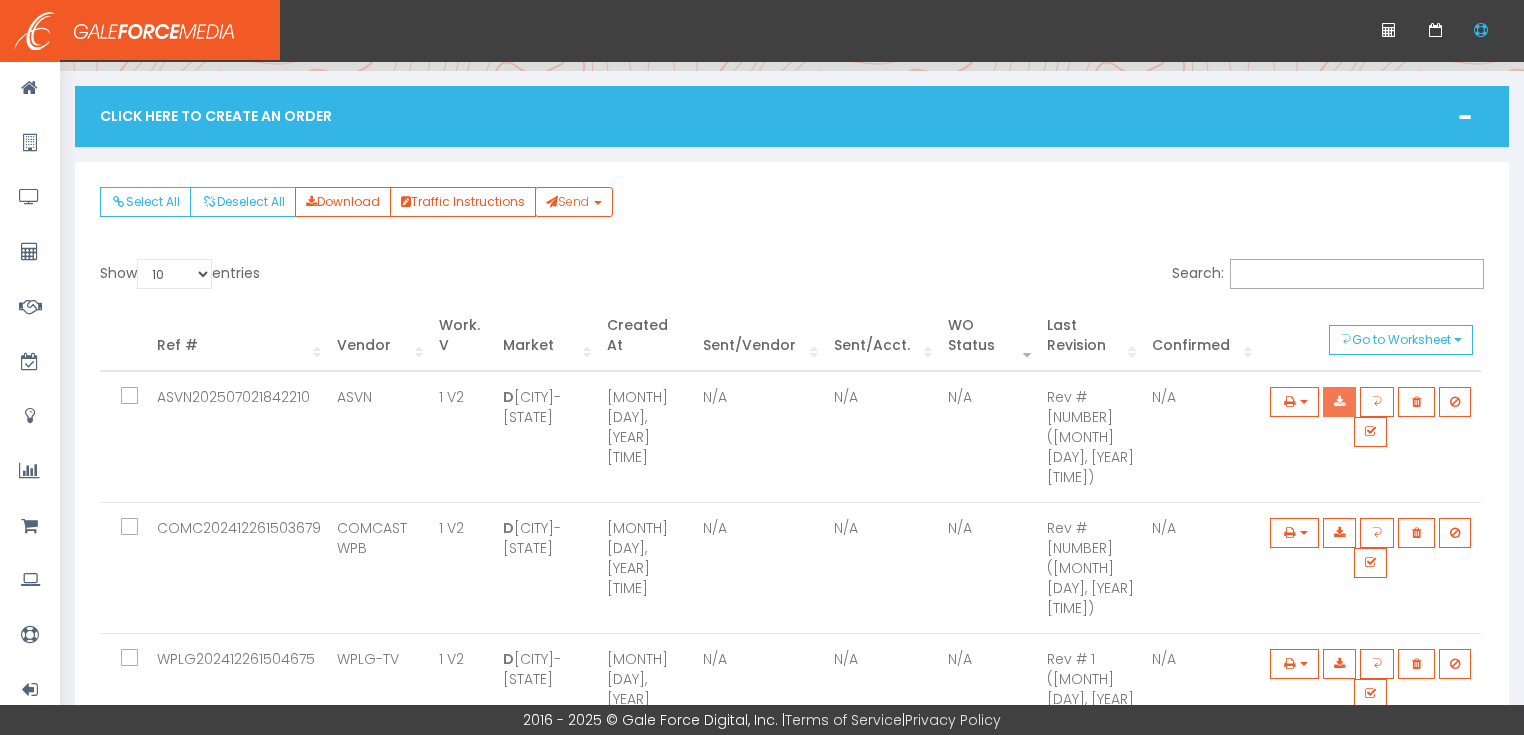 click at bounding box center [1339, 402] 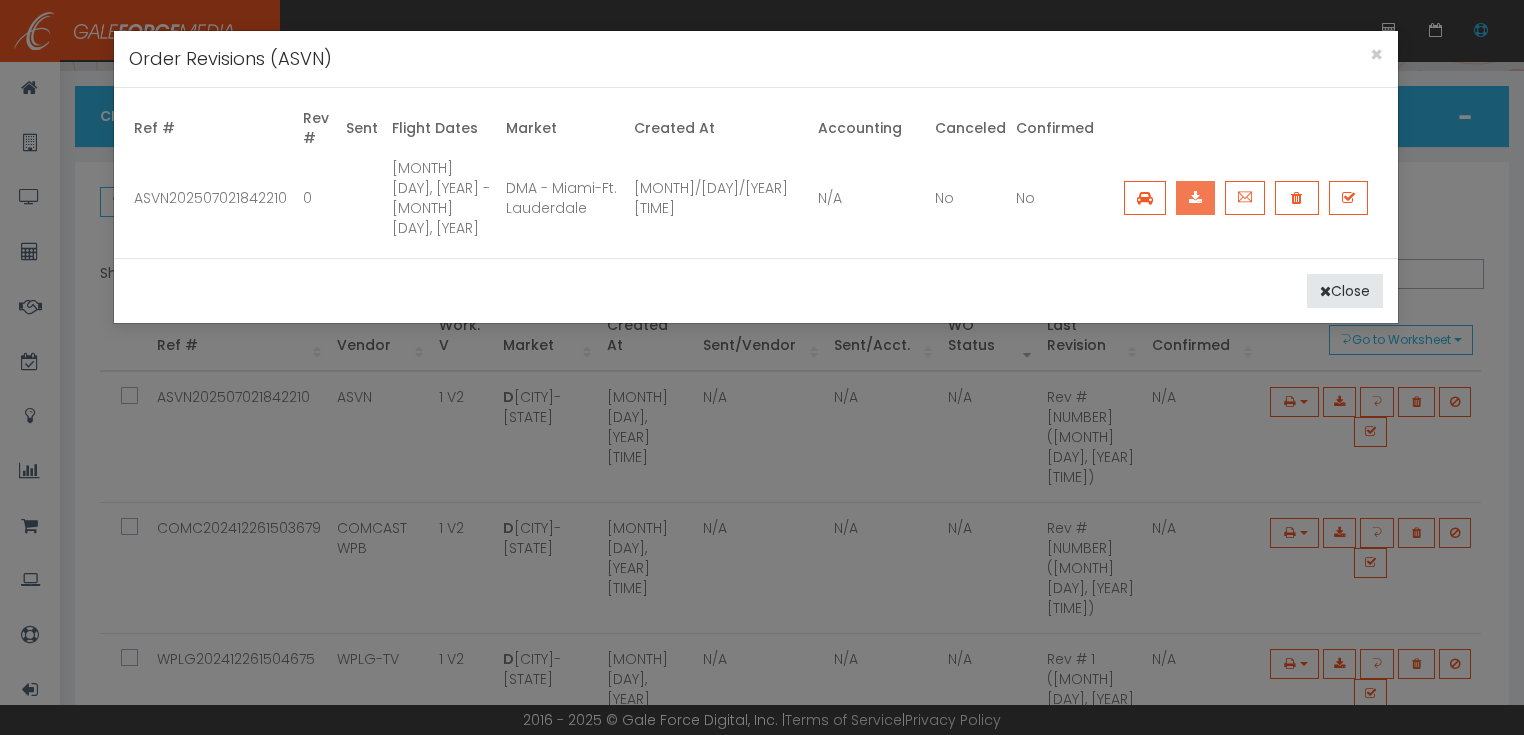 click at bounding box center [1195, 198] 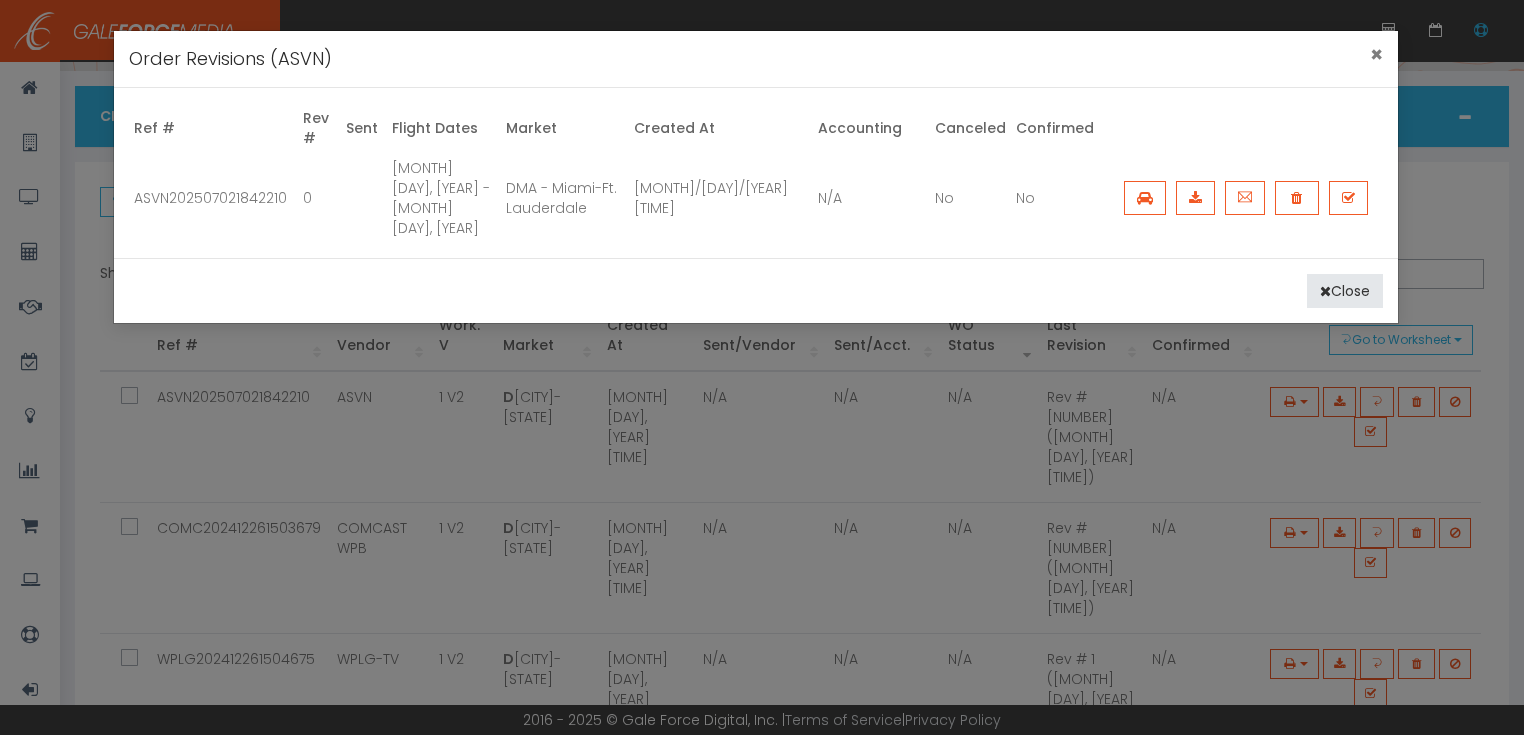 click on "×" at bounding box center [1376, 54] 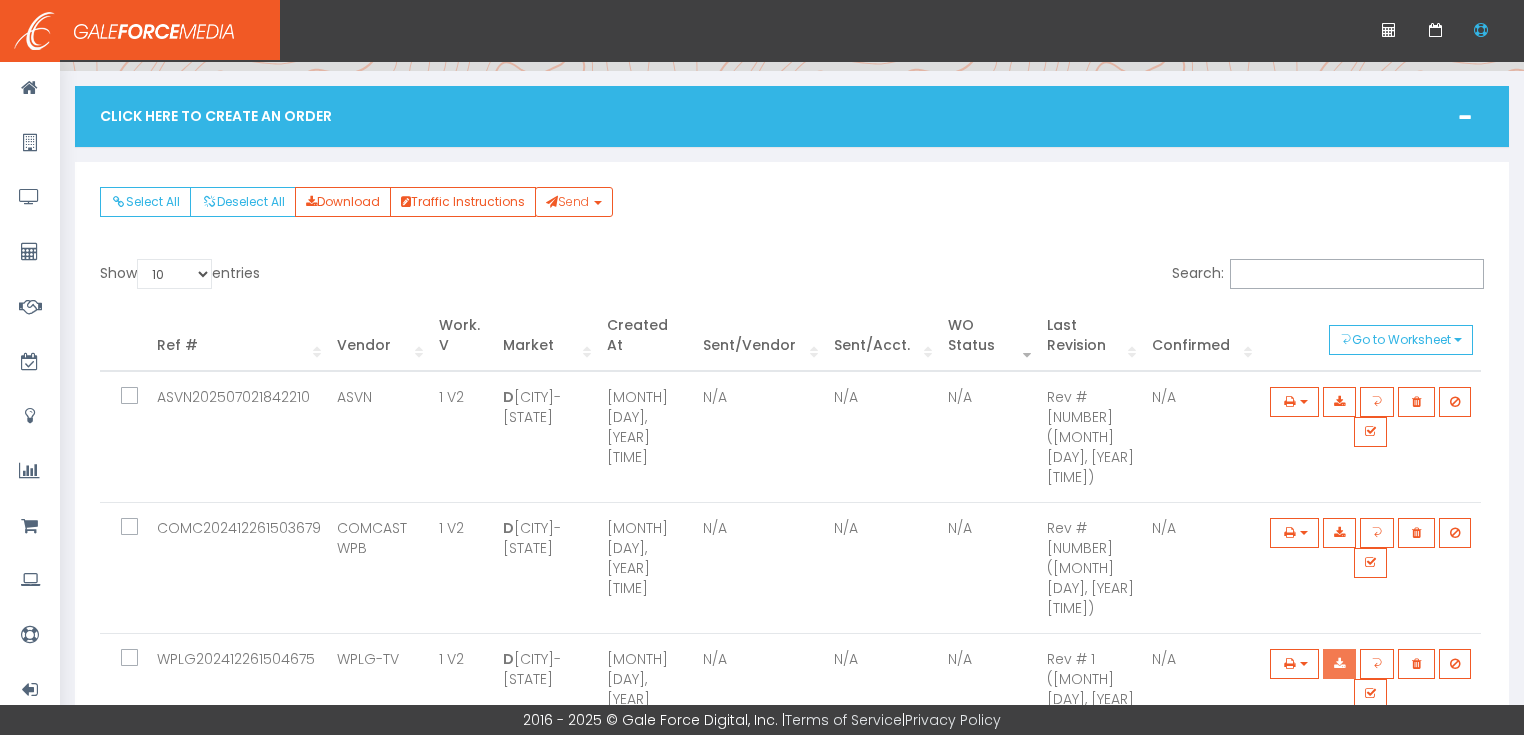 click at bounding box center (1339, 402) 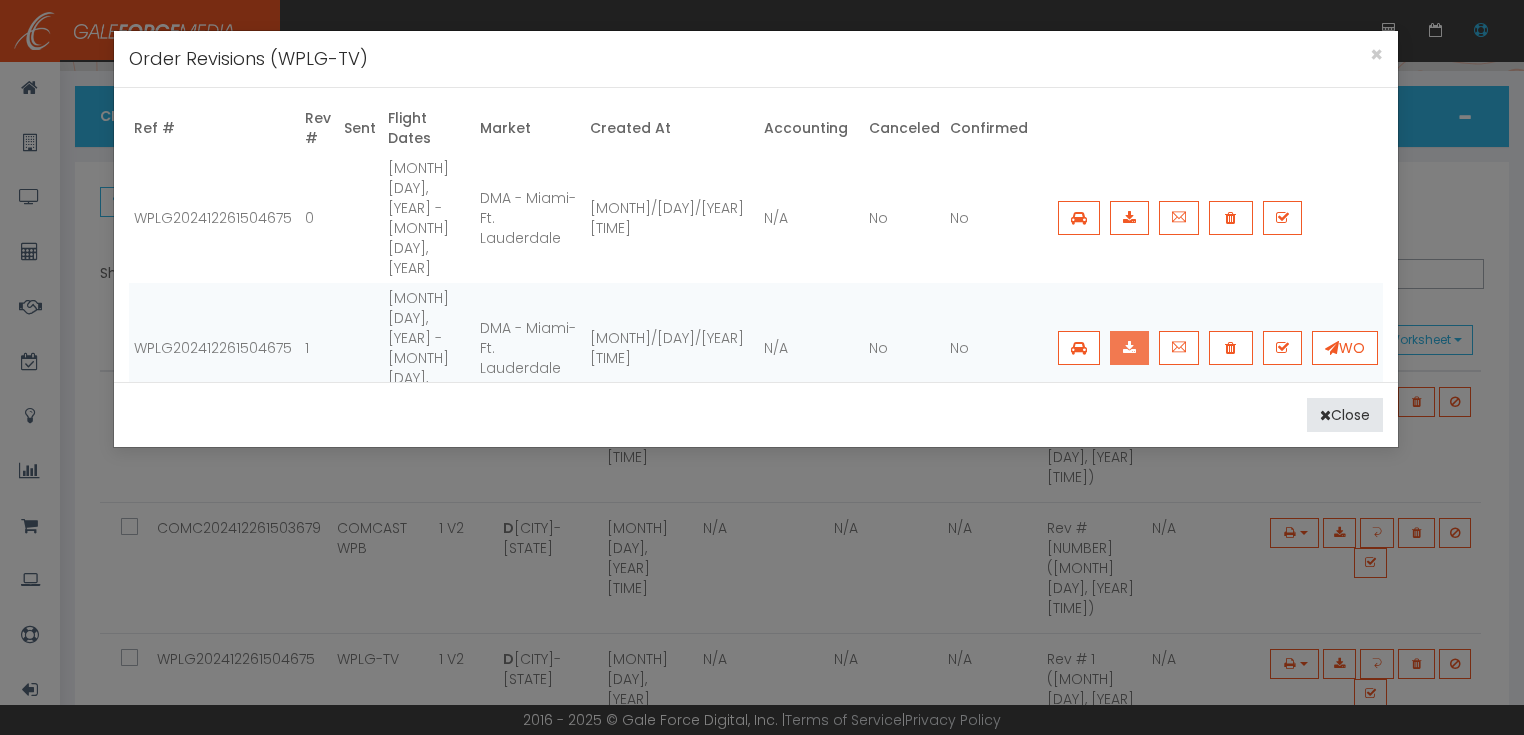 click at bounding box center [1129, 348] 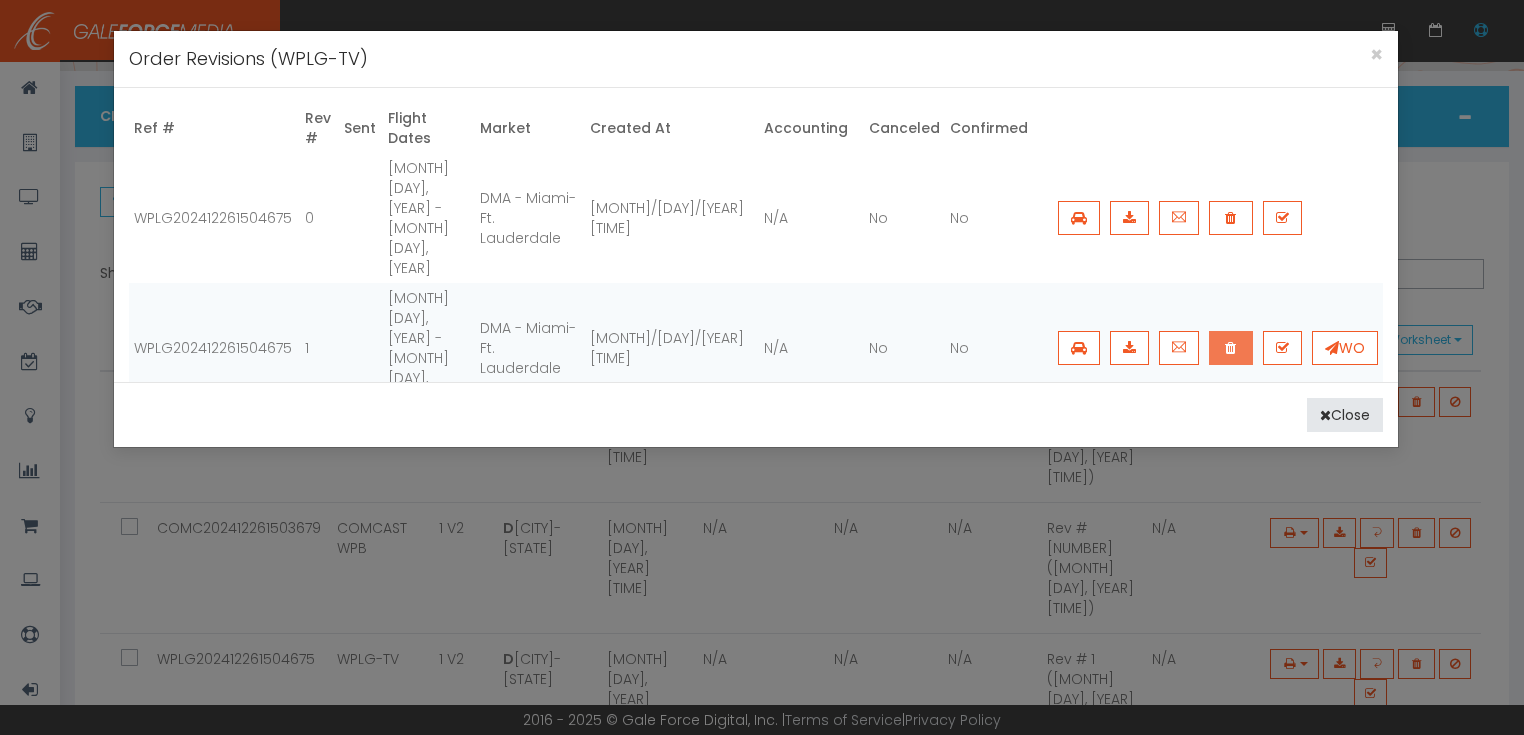 click at bounding box center [1231, 218] 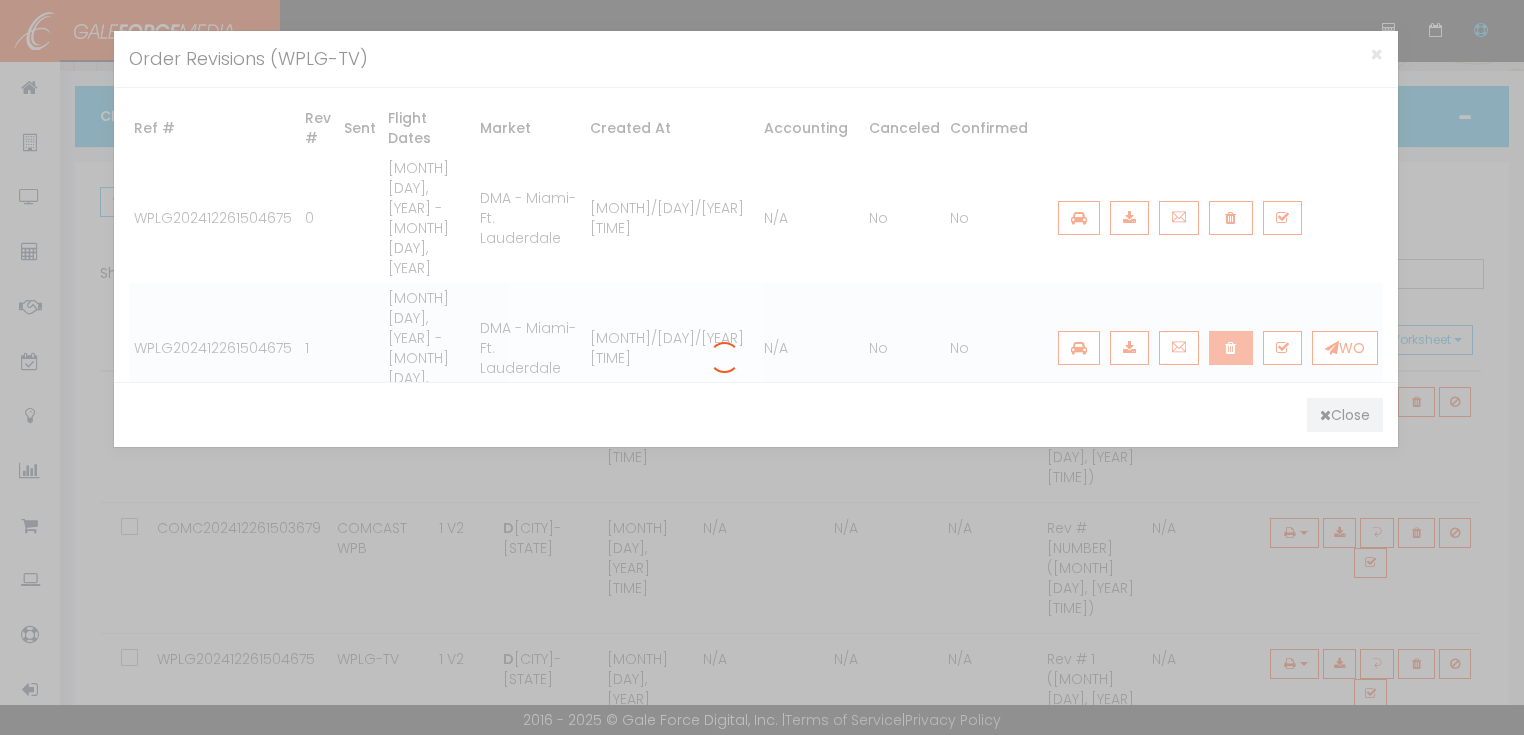 scroll, scrollTop: 0, scrollLeft: 0, axis: both 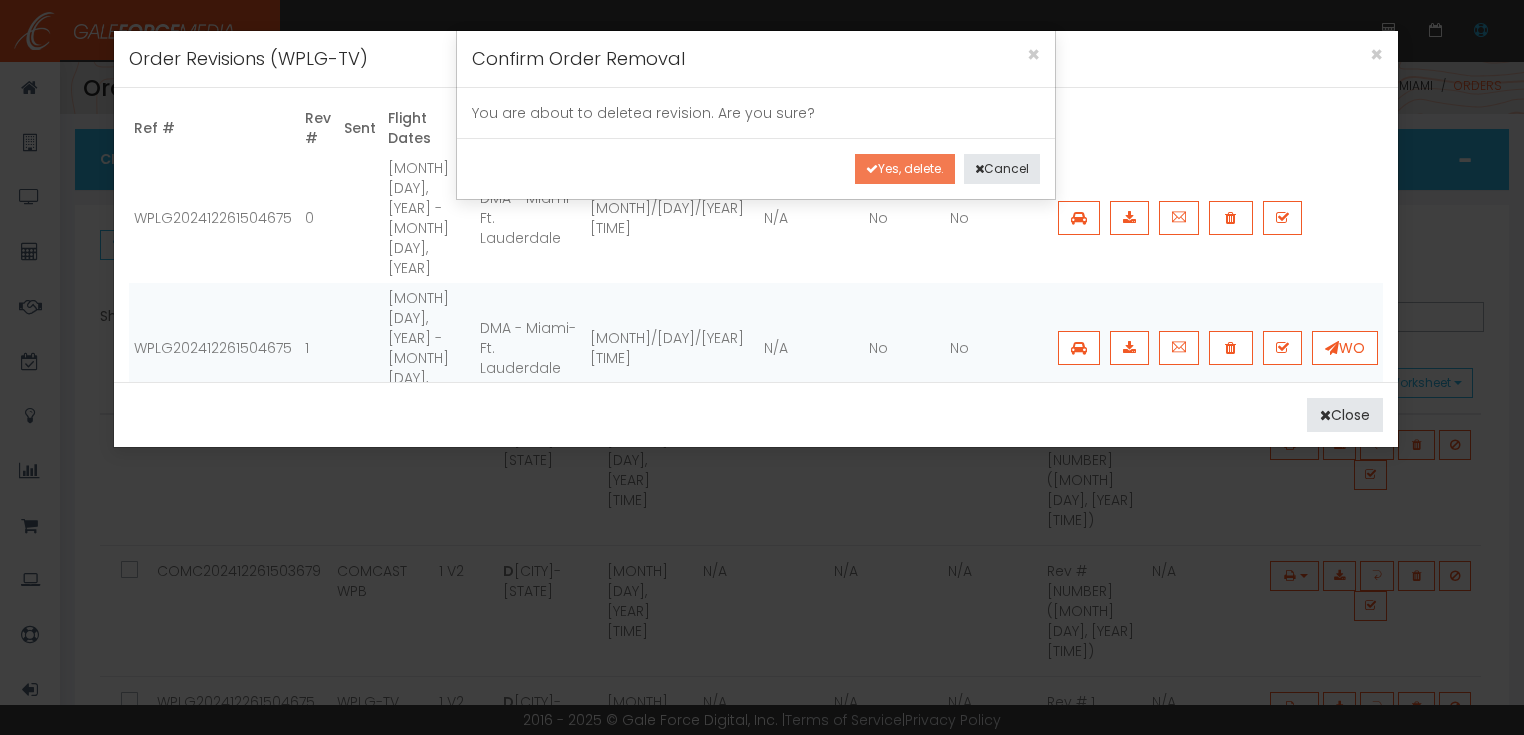 click on "Yes, delete." at bounding box center [905, 169] 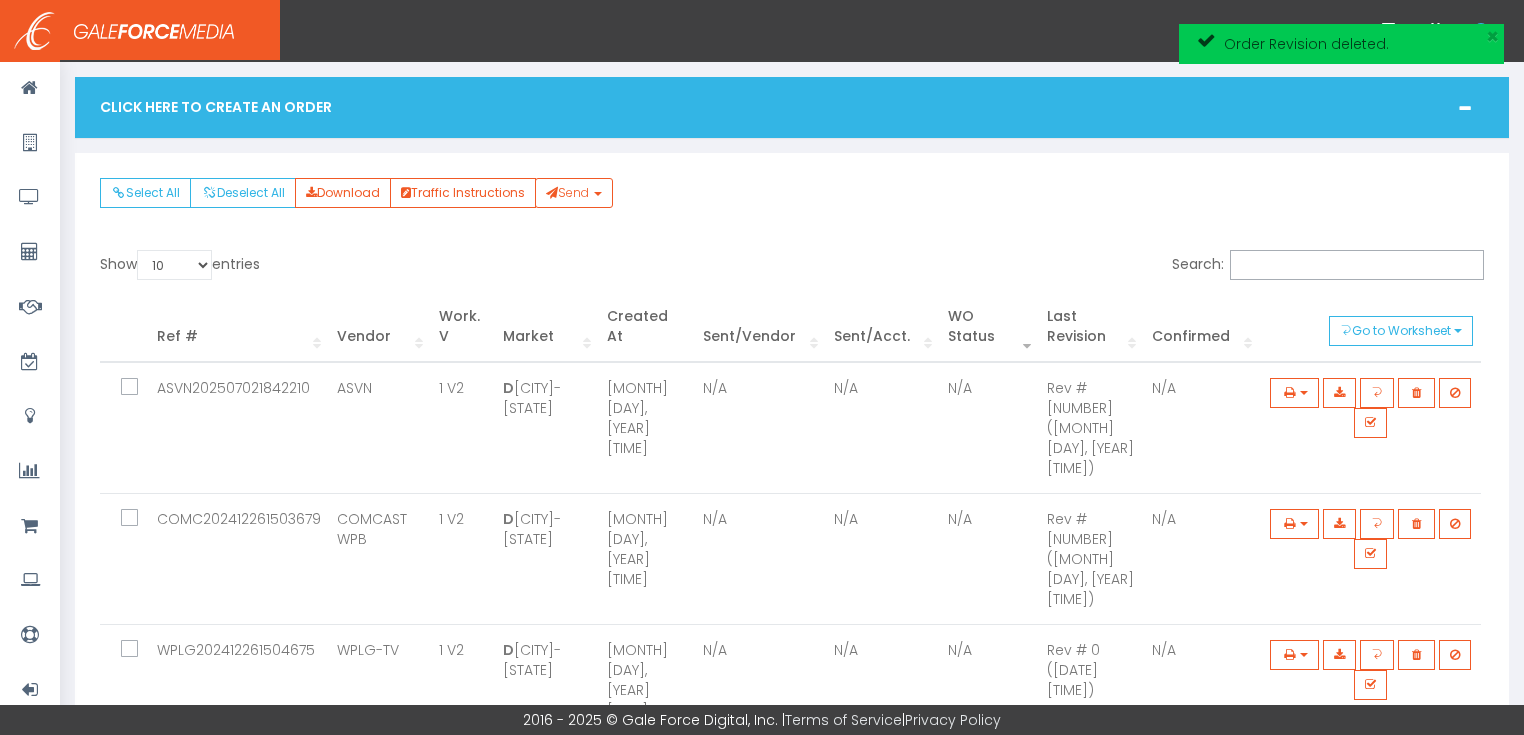 scroll, scrollTop: 80, scrollLeft: 0, axis: vertical 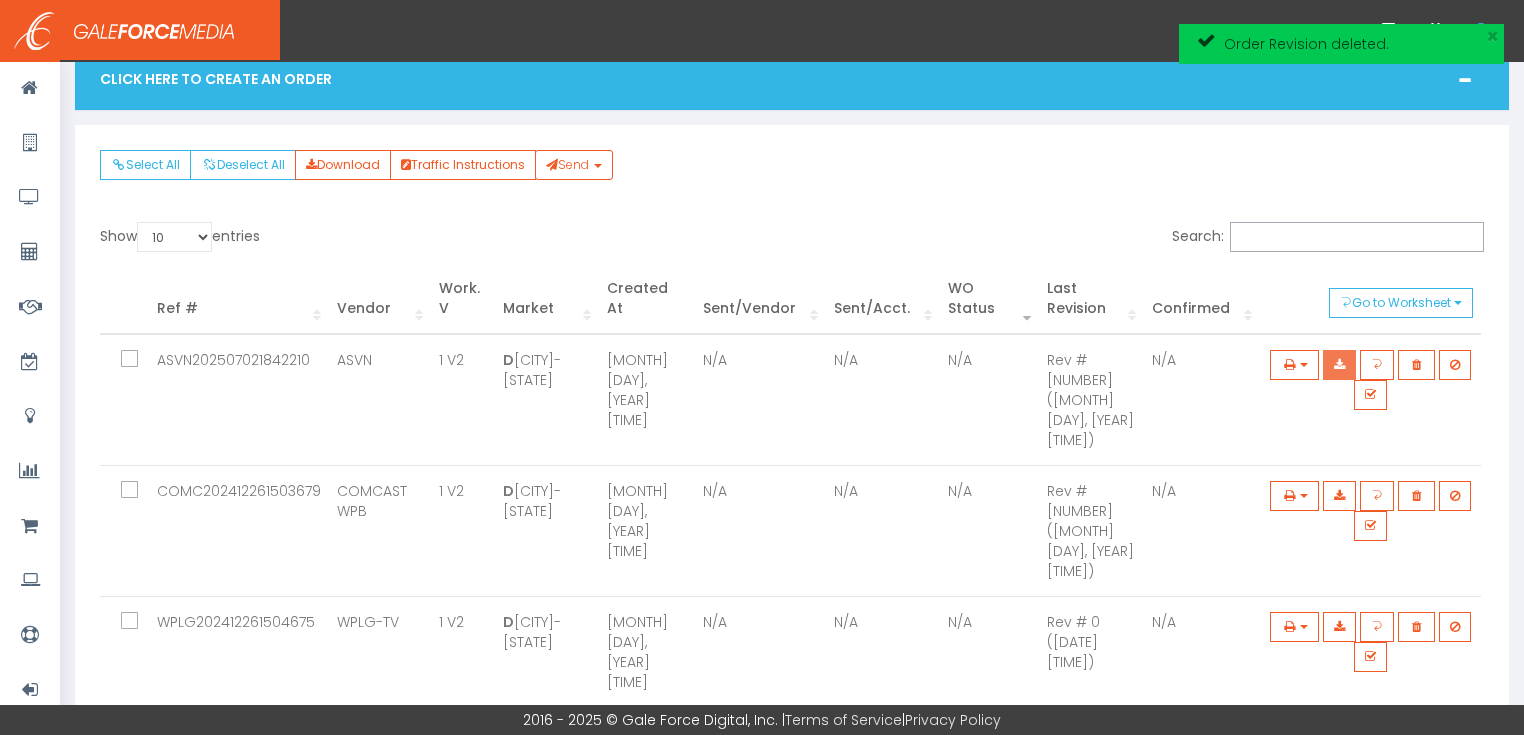 click at bounding box center [1339, 365] 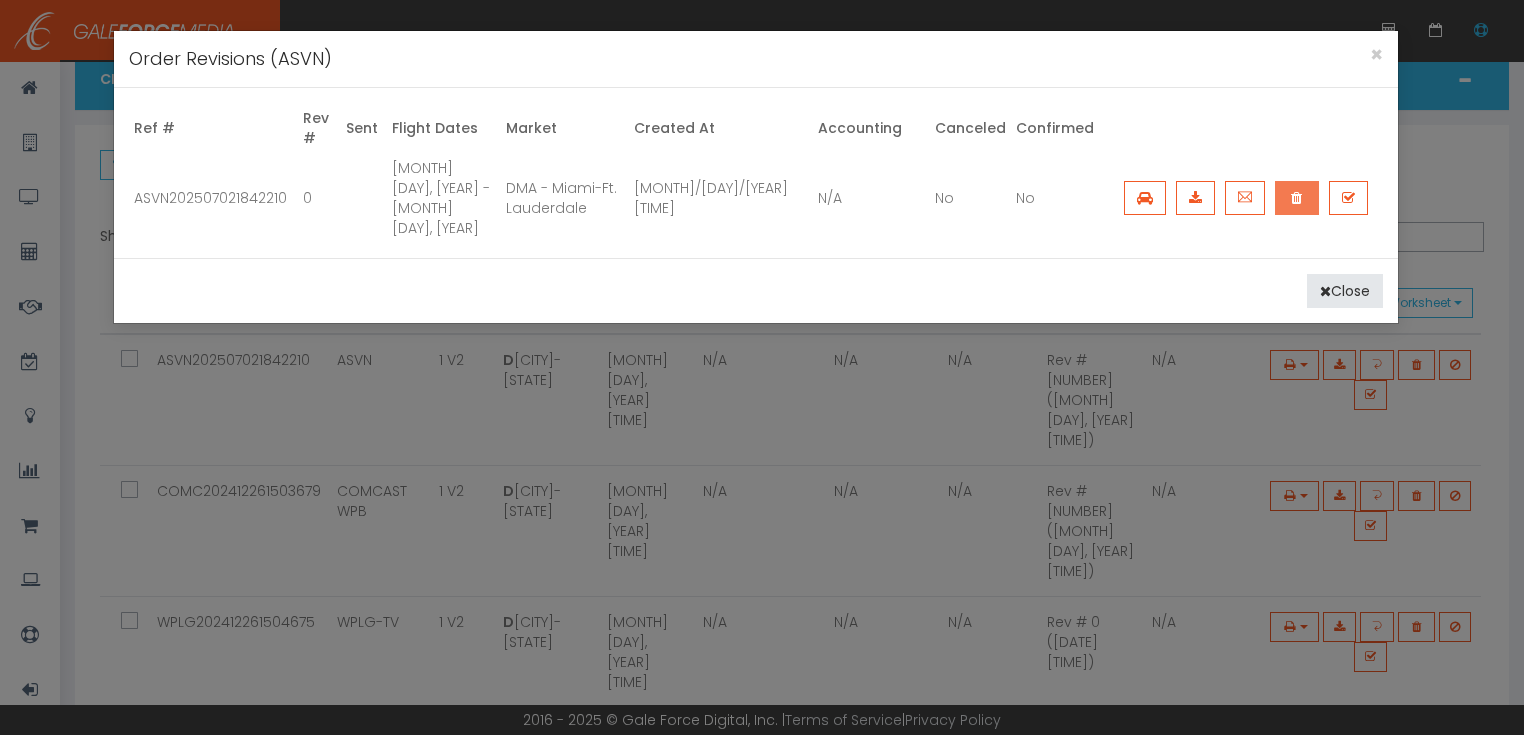 click at bounding box center (1297, 198) 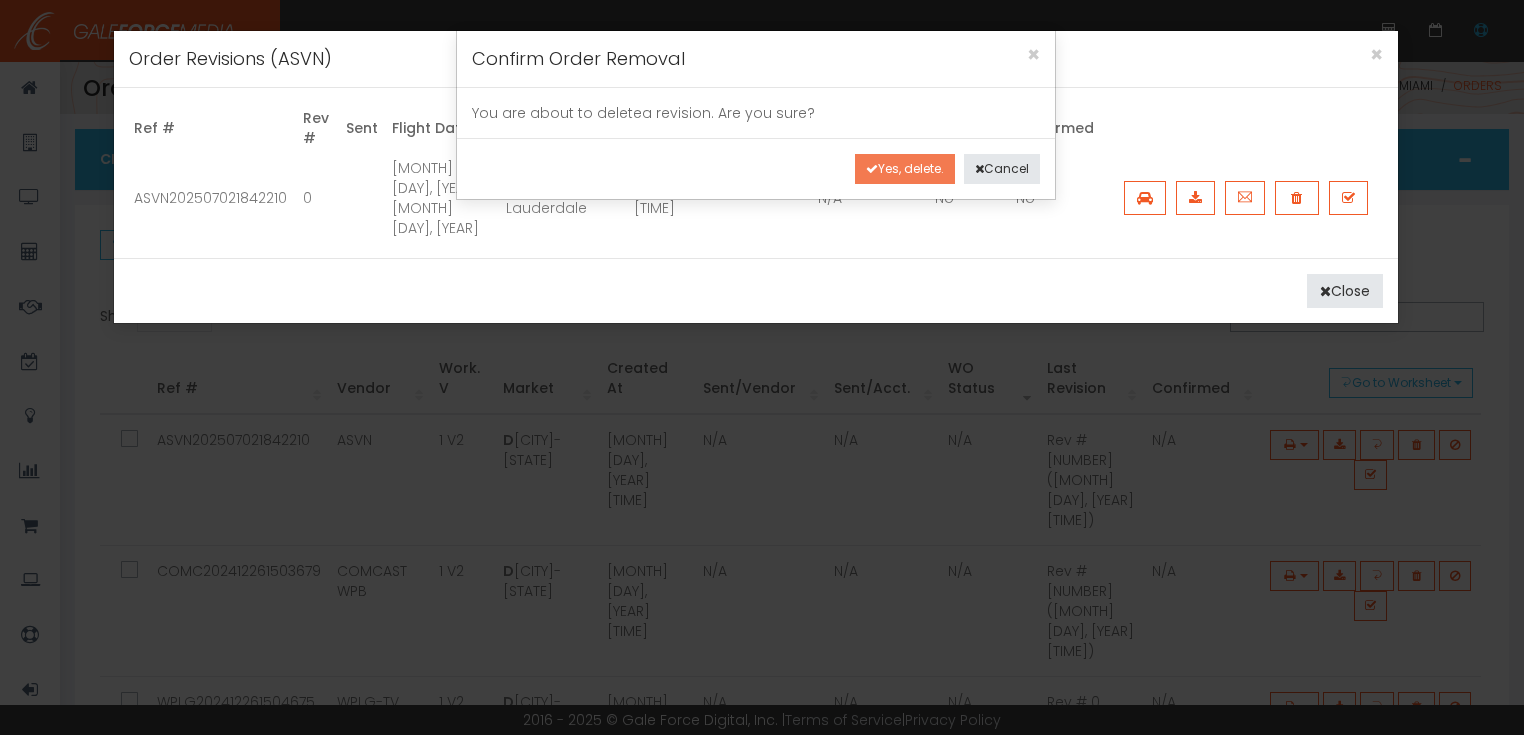 click on "Yes, delete." at bounding box center (905, 169) 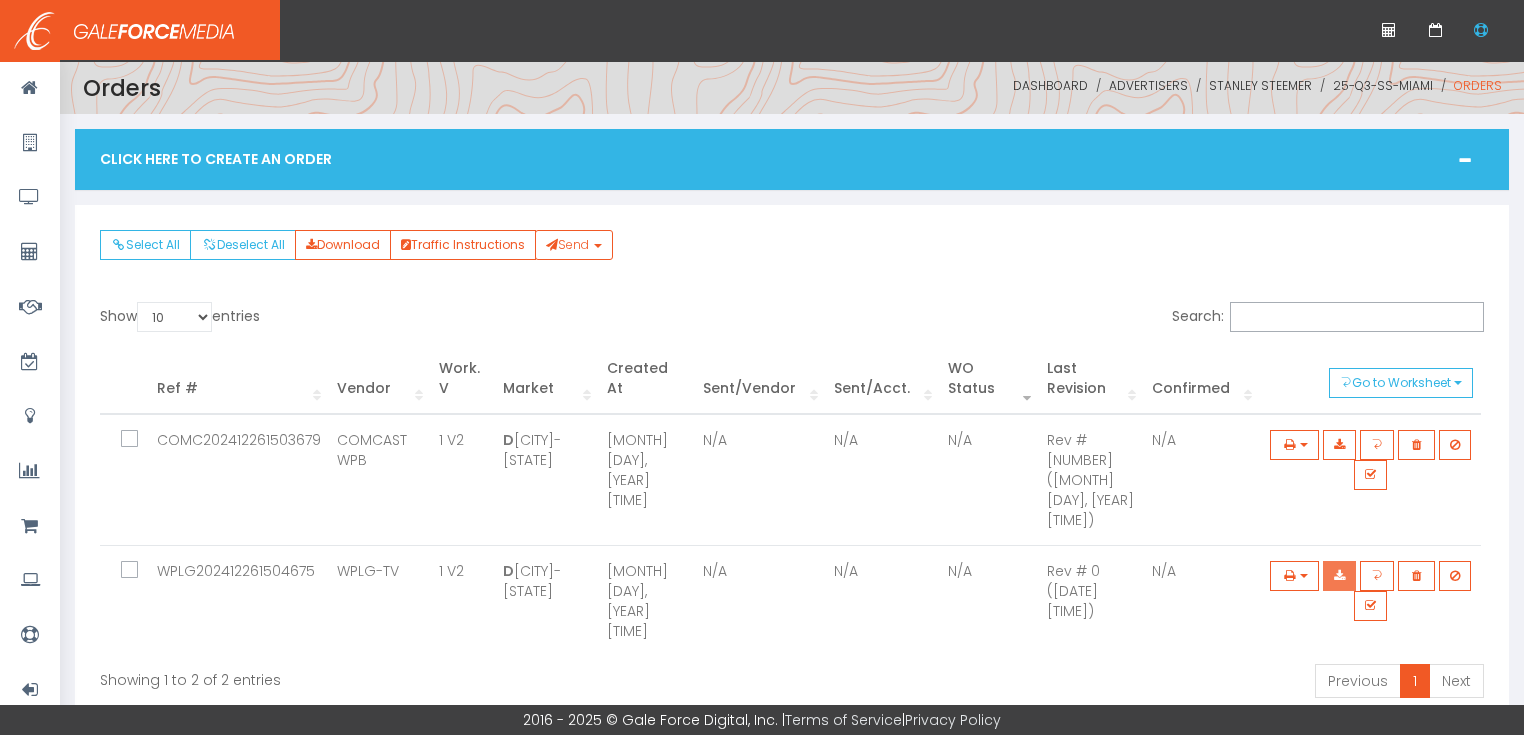 click at bounding box center [1339, 576] 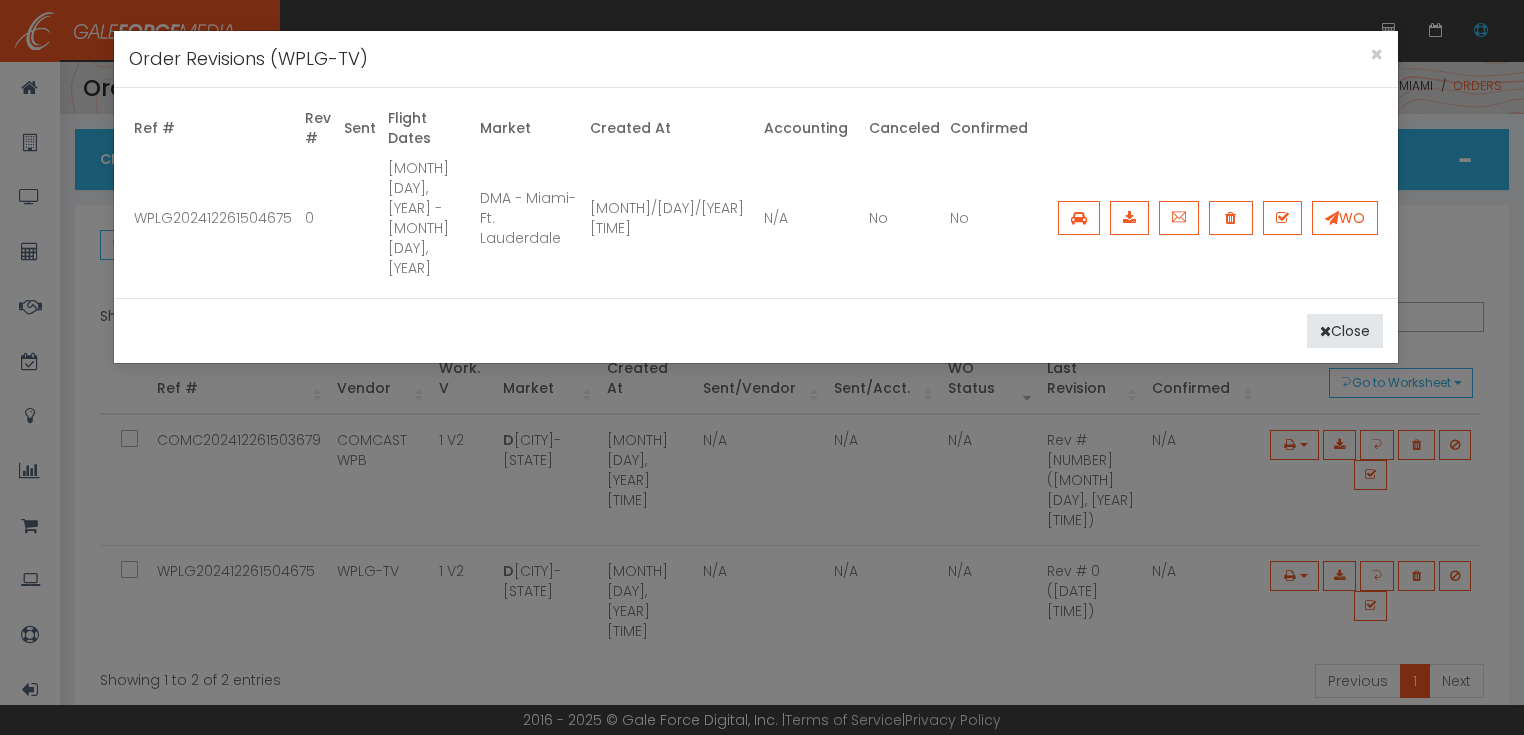 click on "Close" at bounding box center [755, 330] 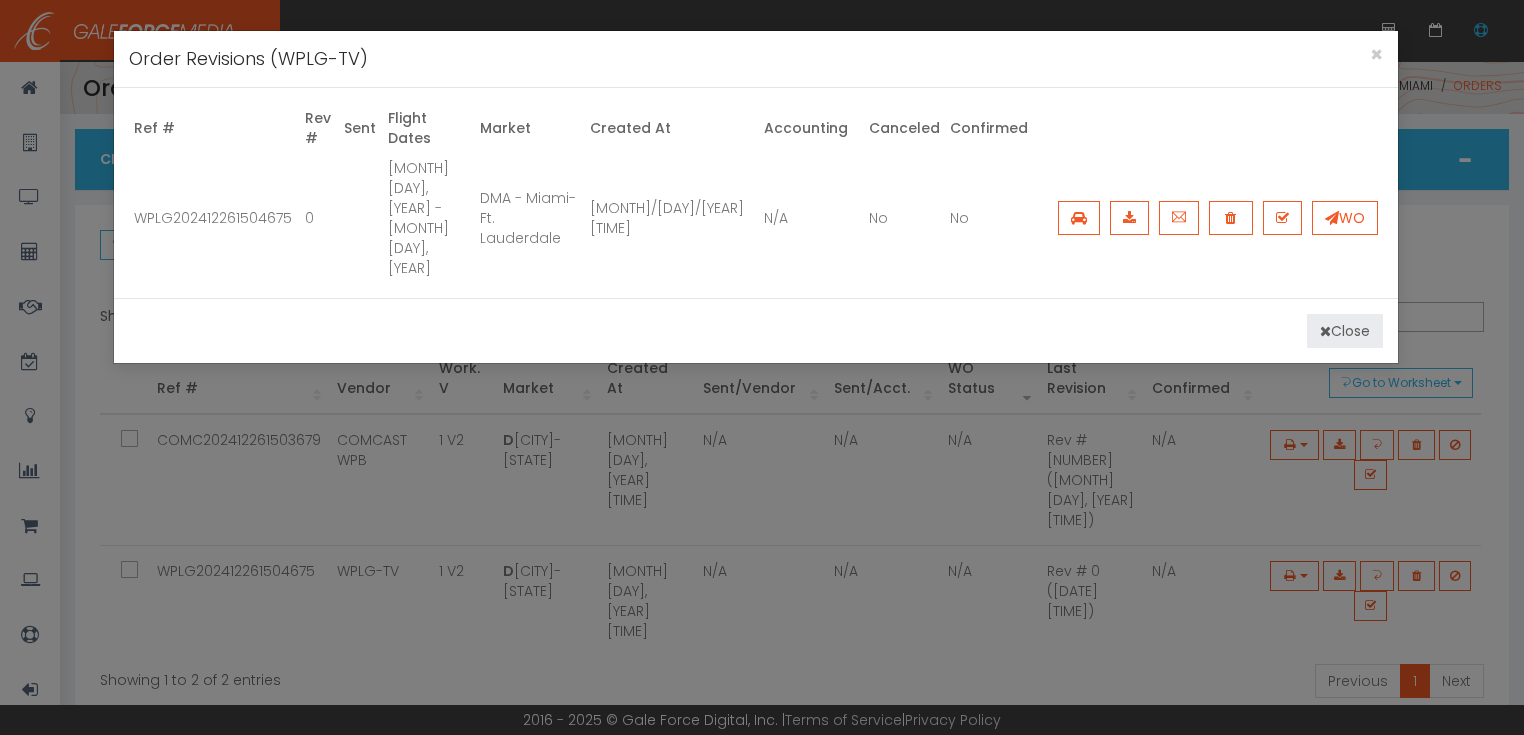 click on "Close" at bounding box center (1345, 331) 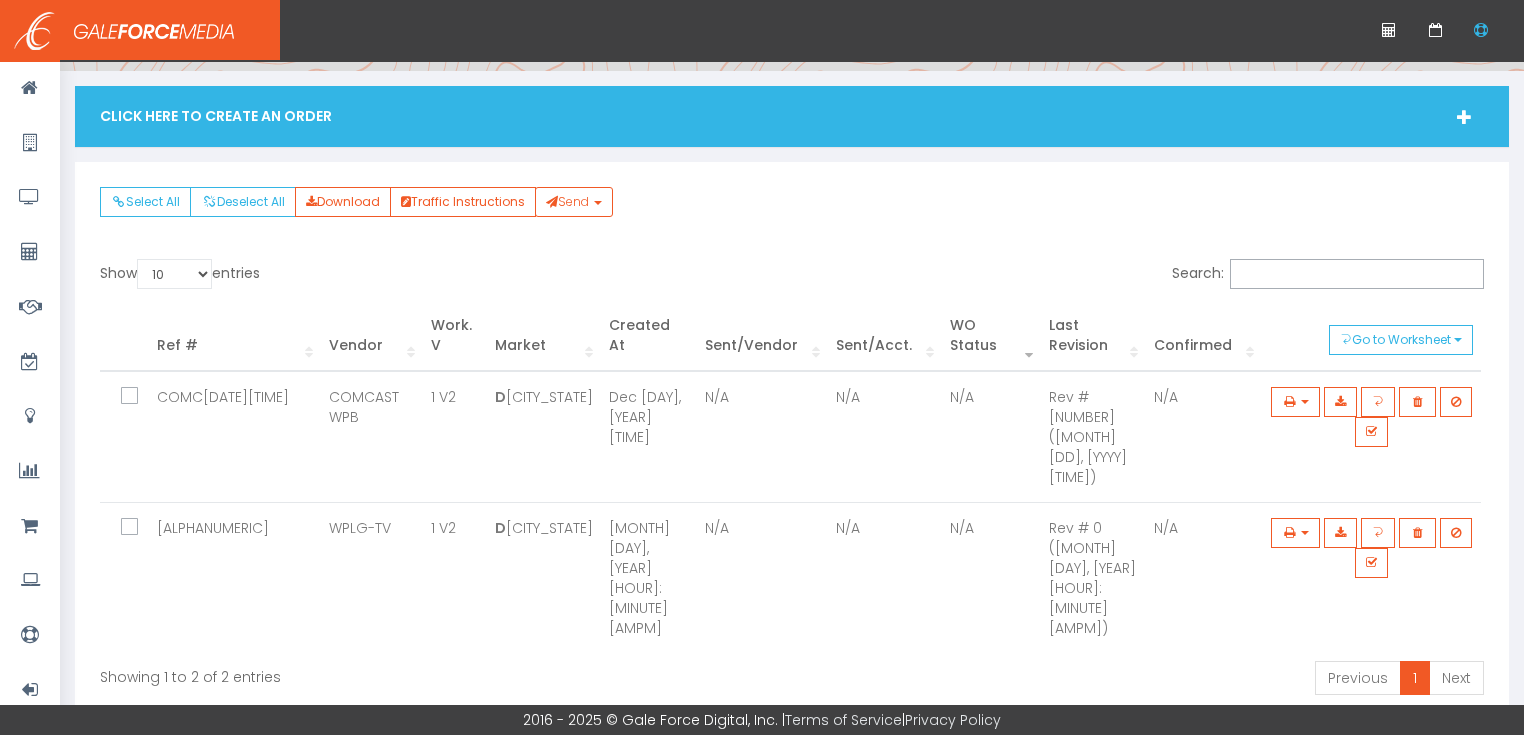 scroll, scrollTop: 0, scrollLeft: 0, axis: both 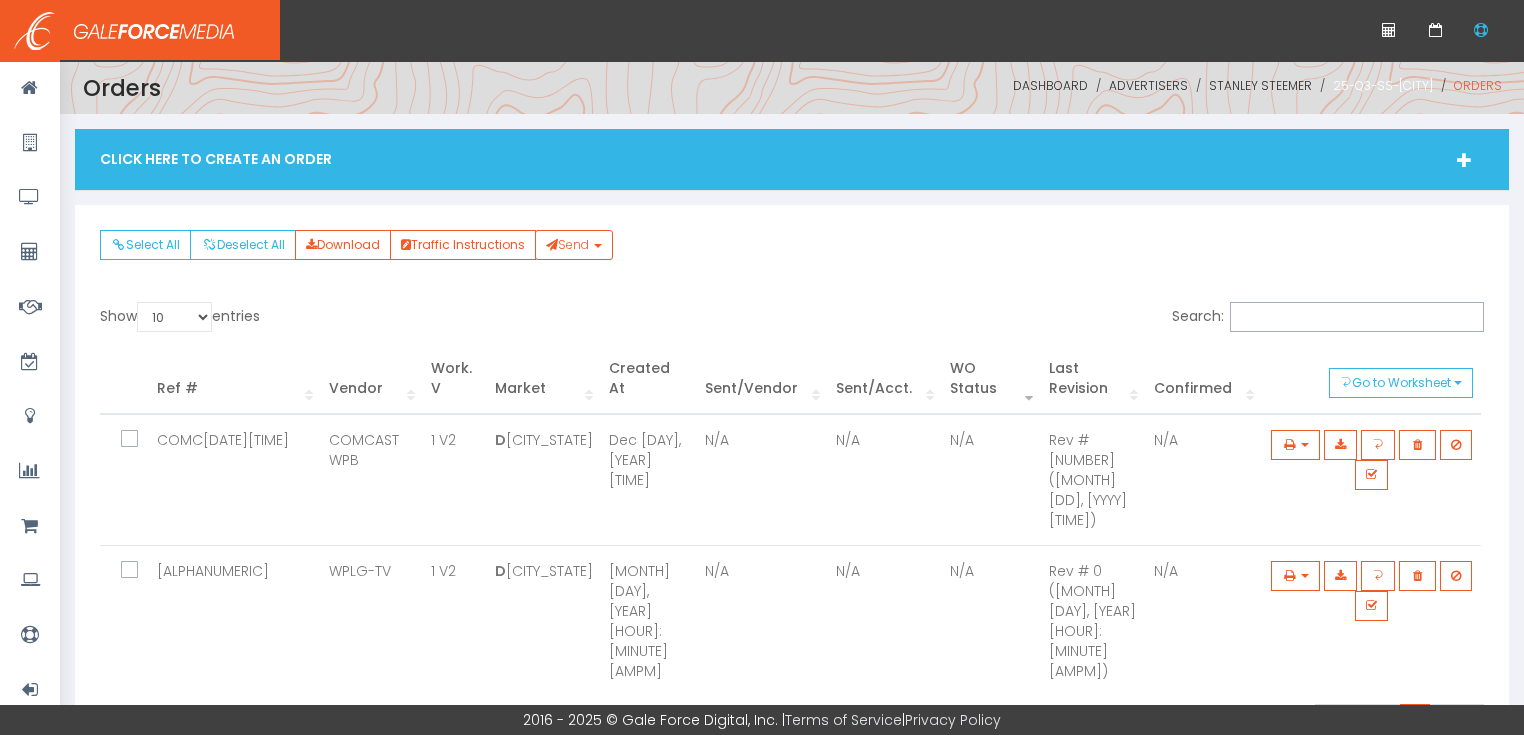 click on "25-Q3-SS-Miami" at bounding box center (1383, 85) 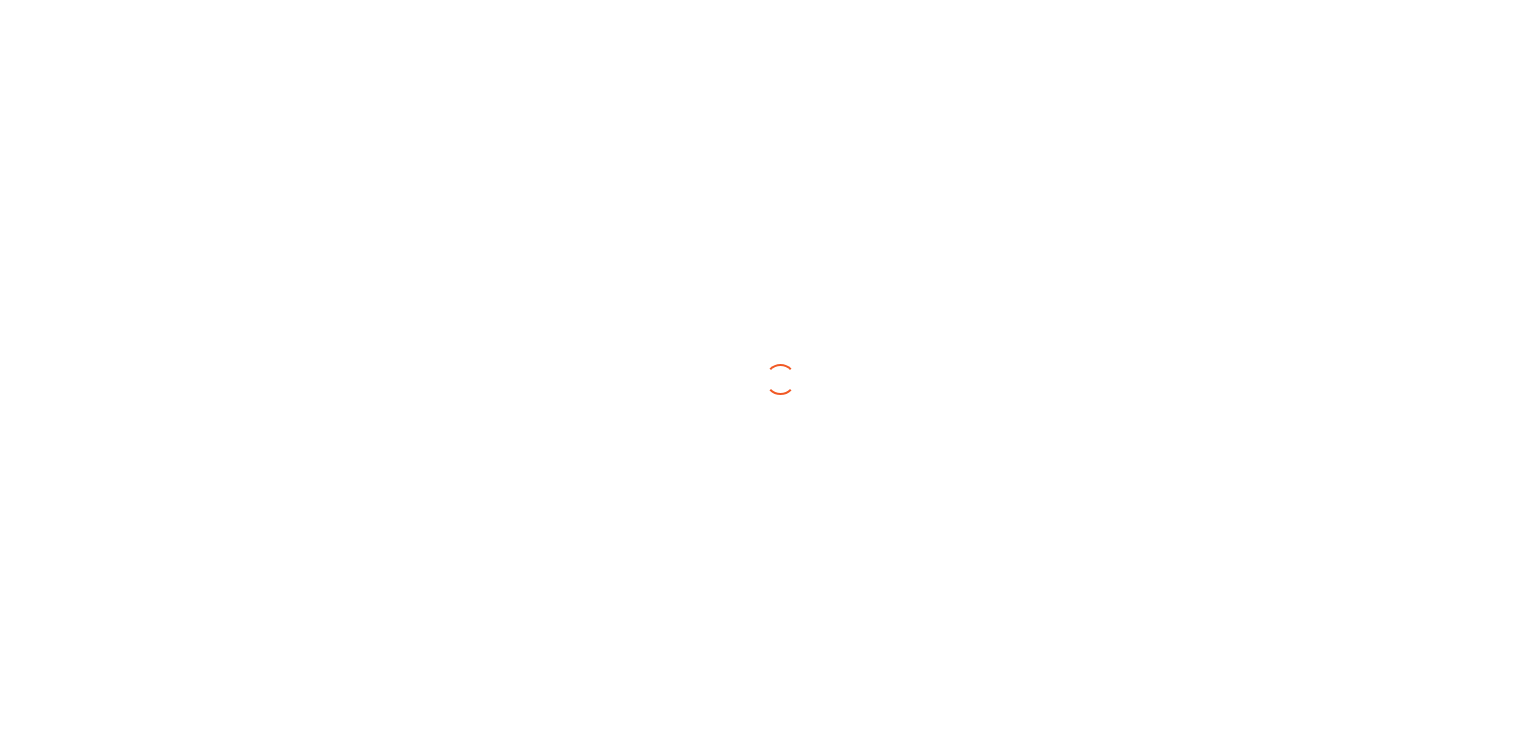 scroll, scrollTop: 0, scrollLeft: 0, axis: both 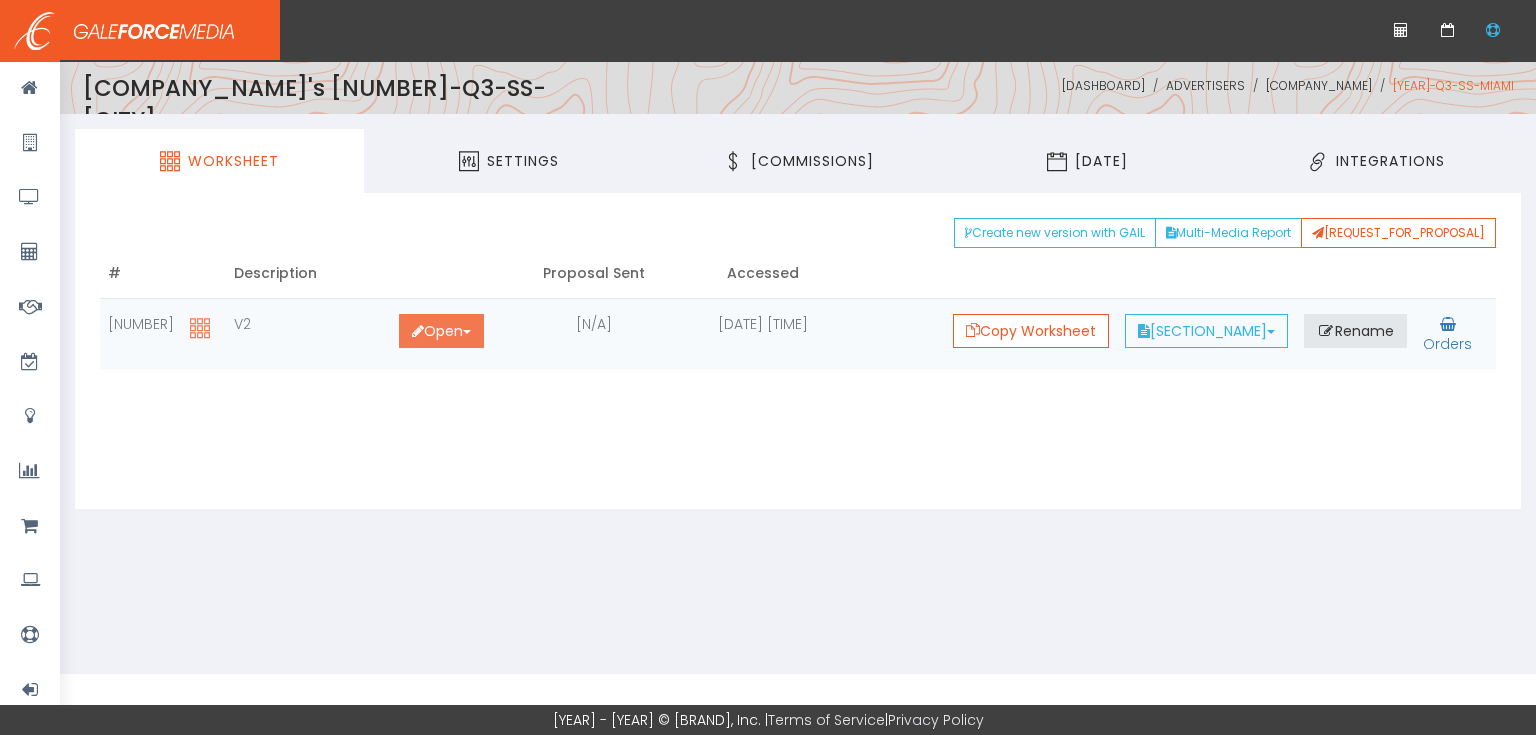 click on "Open
Toggle Dropdown" at bounding box center (441, 331) 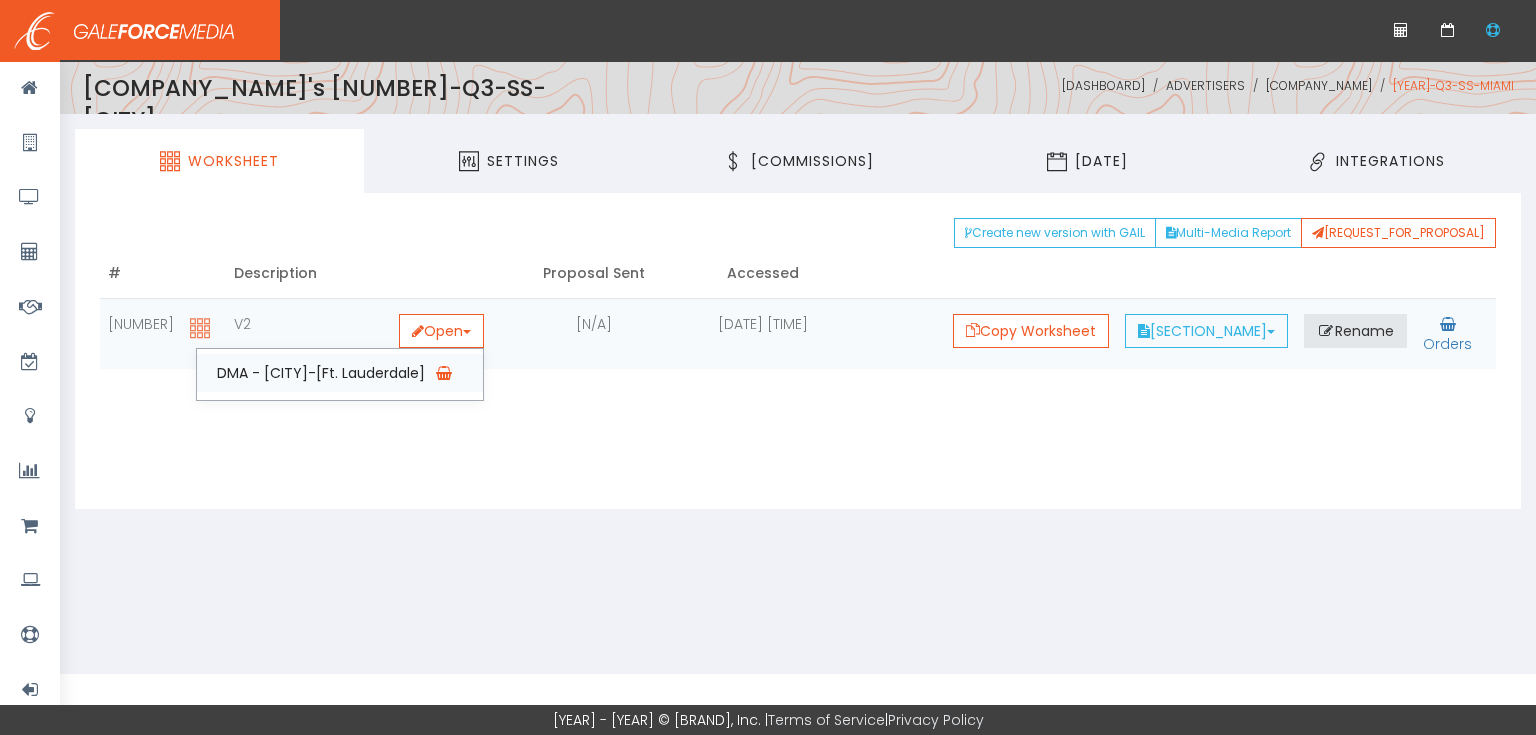click on "DMA - Miami-Ft. Lauderdale" at bounding box center [340, 373] 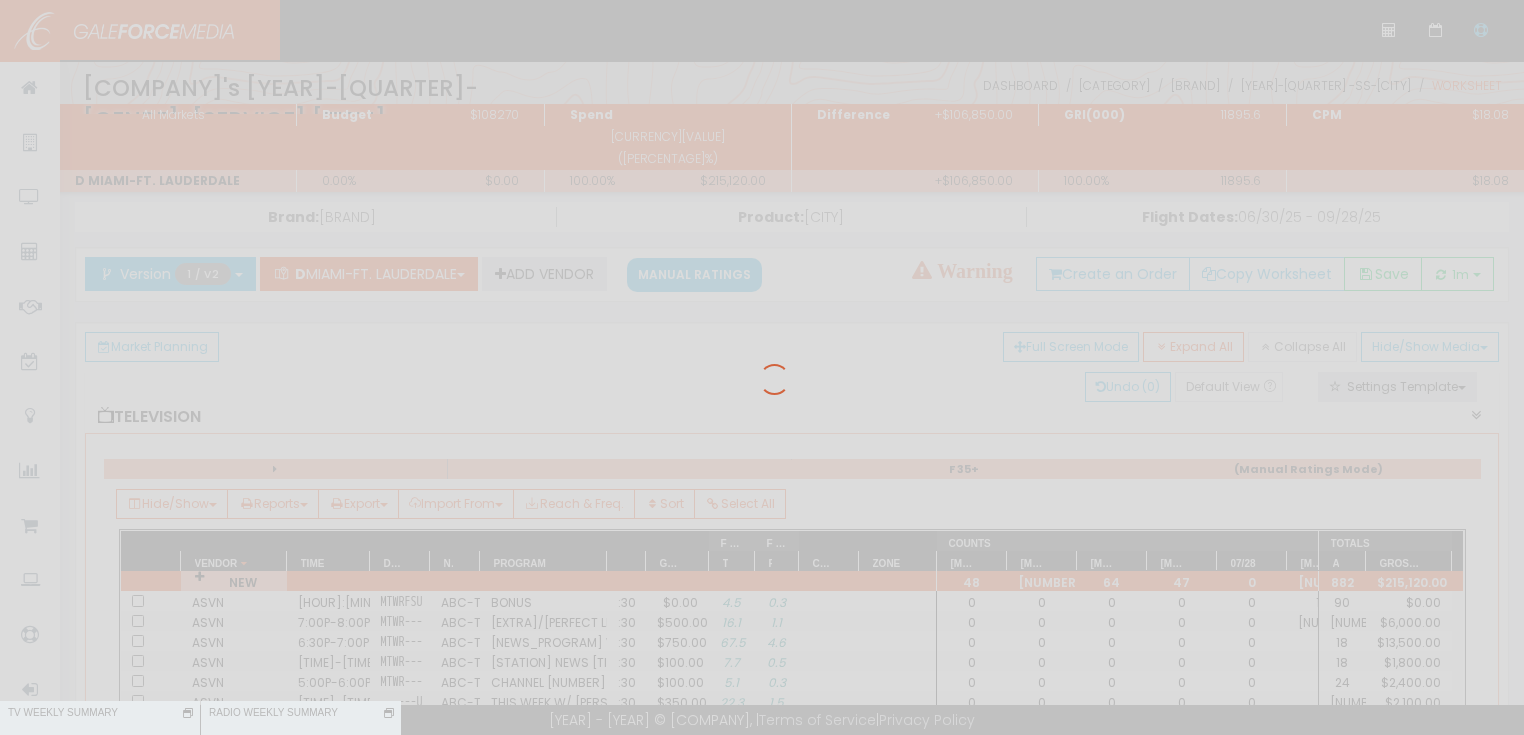 scroll, scrollTop: 0, scrollLeft: 0, axis: both 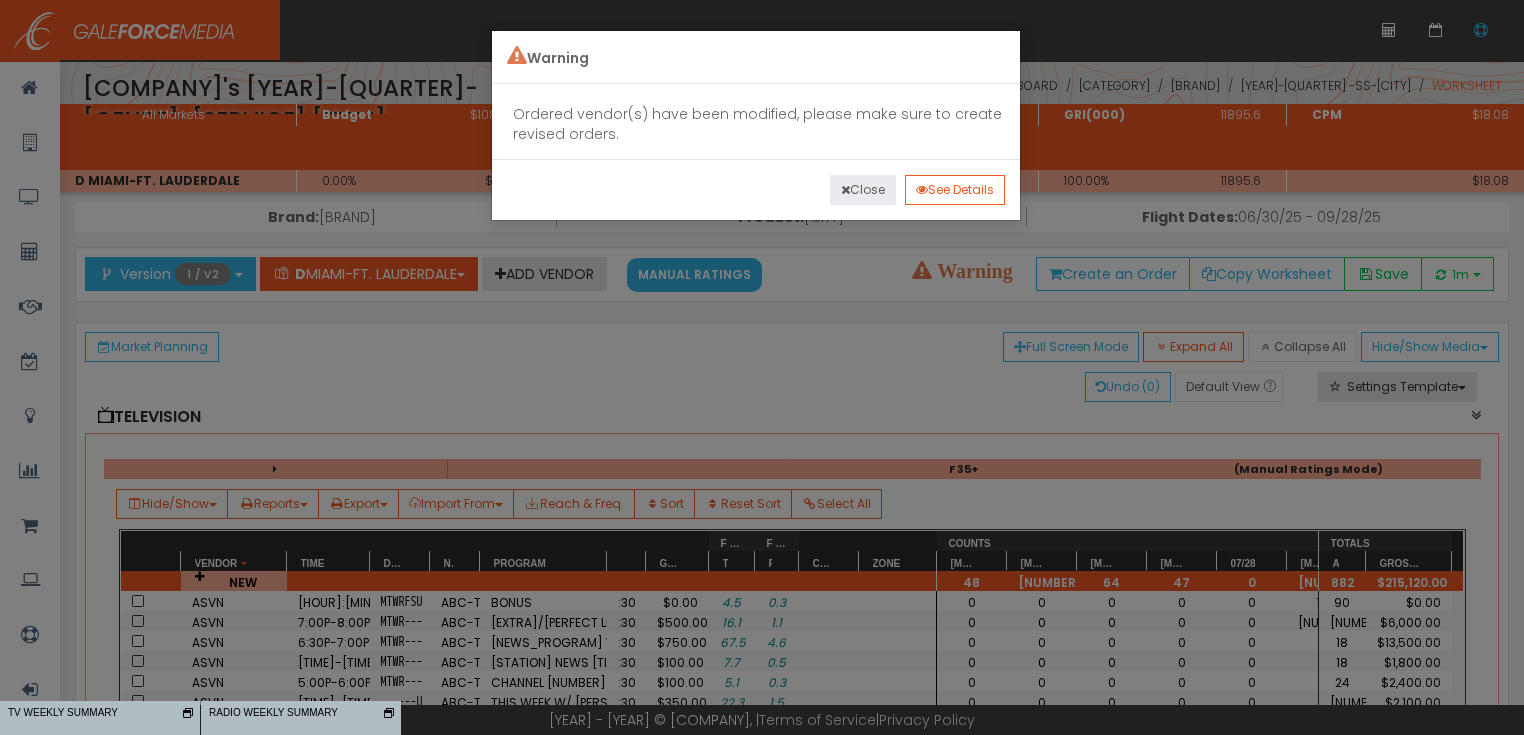 click on "Close" at bounding box center [863, 190] 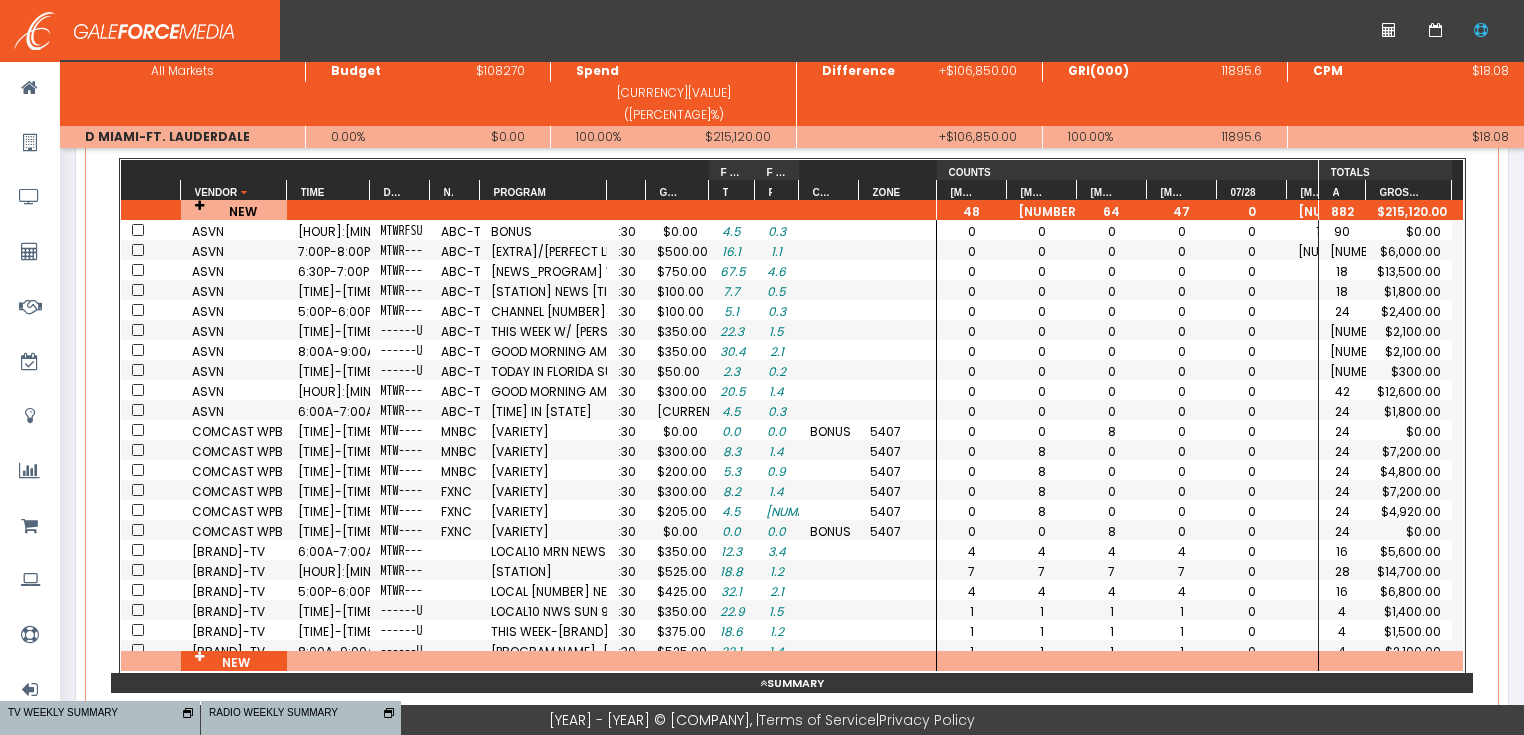 scroll, scrollTop: 320, scrollLeft: 0, axis: vertical 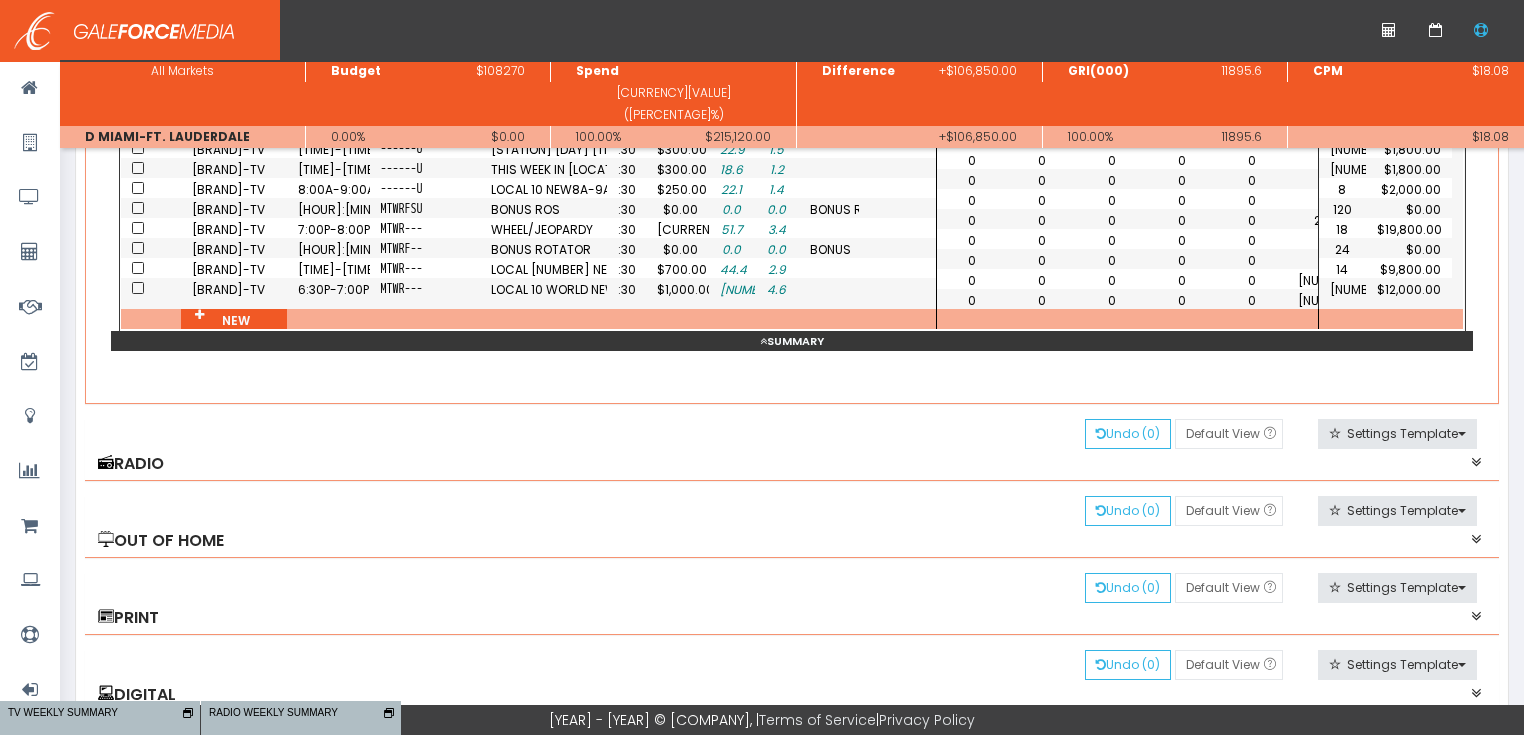 click on "Summary" at bounding box center [792, 341] 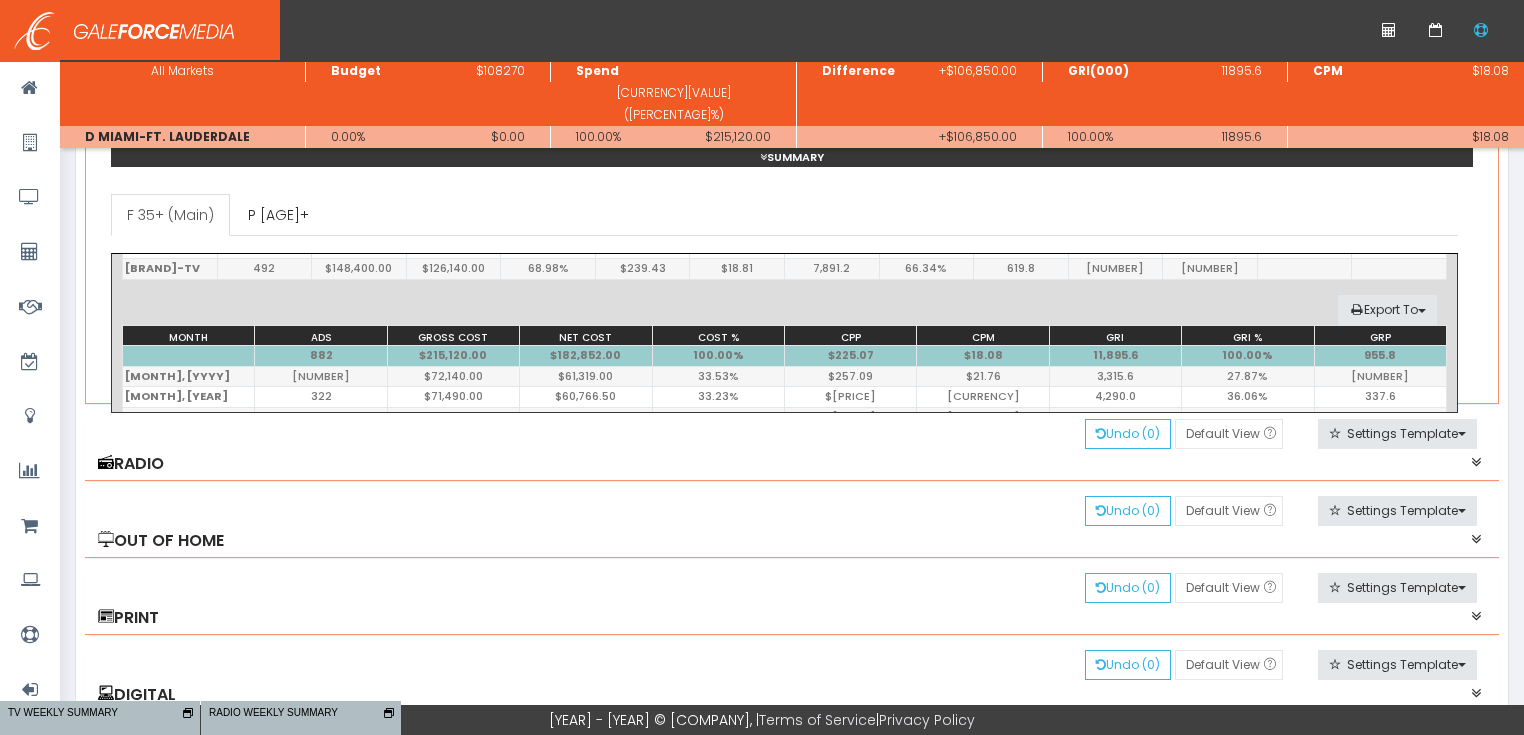scroll, scrollTop: 160, scrollLeft: 0, axis: vertical 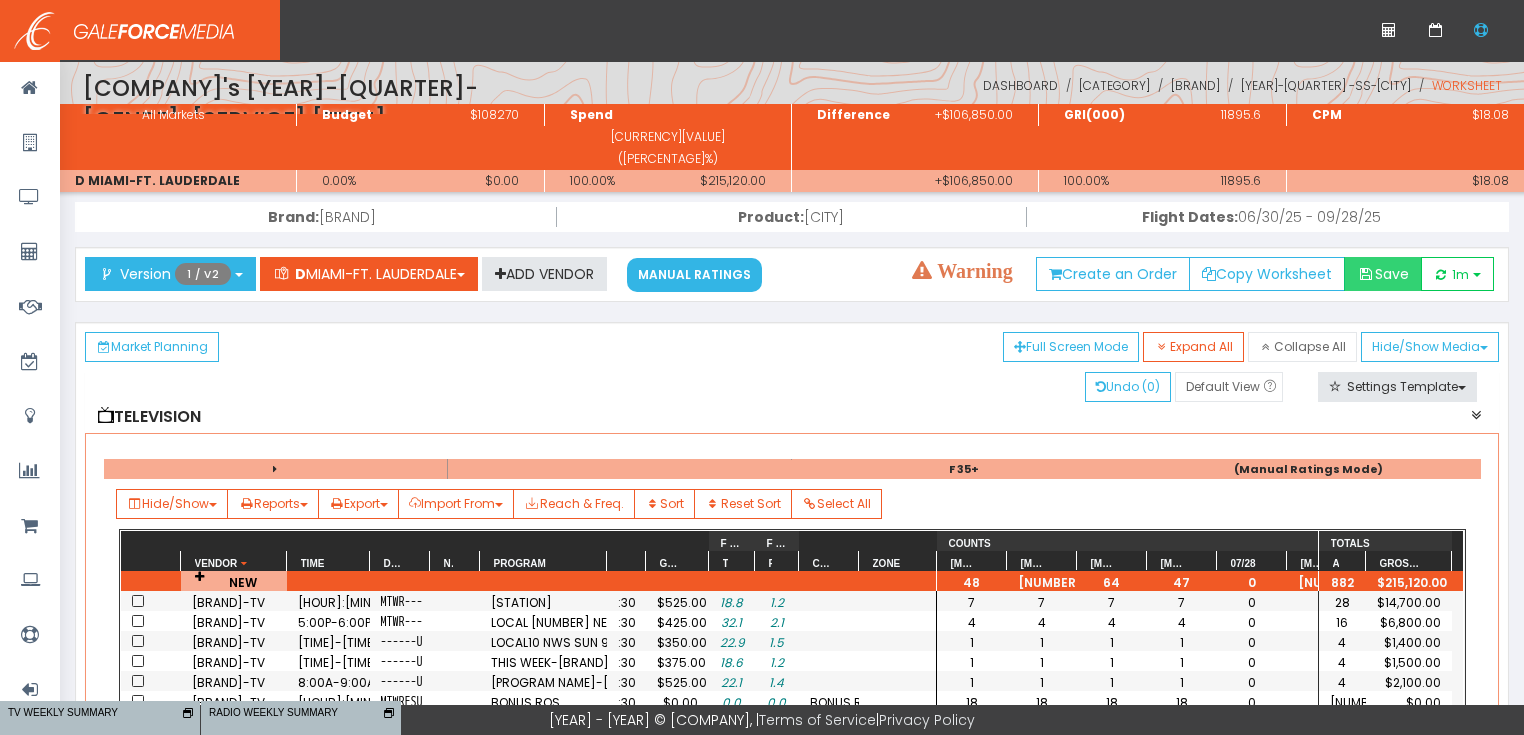 click on "Save" at bounding box center [1383, 274] 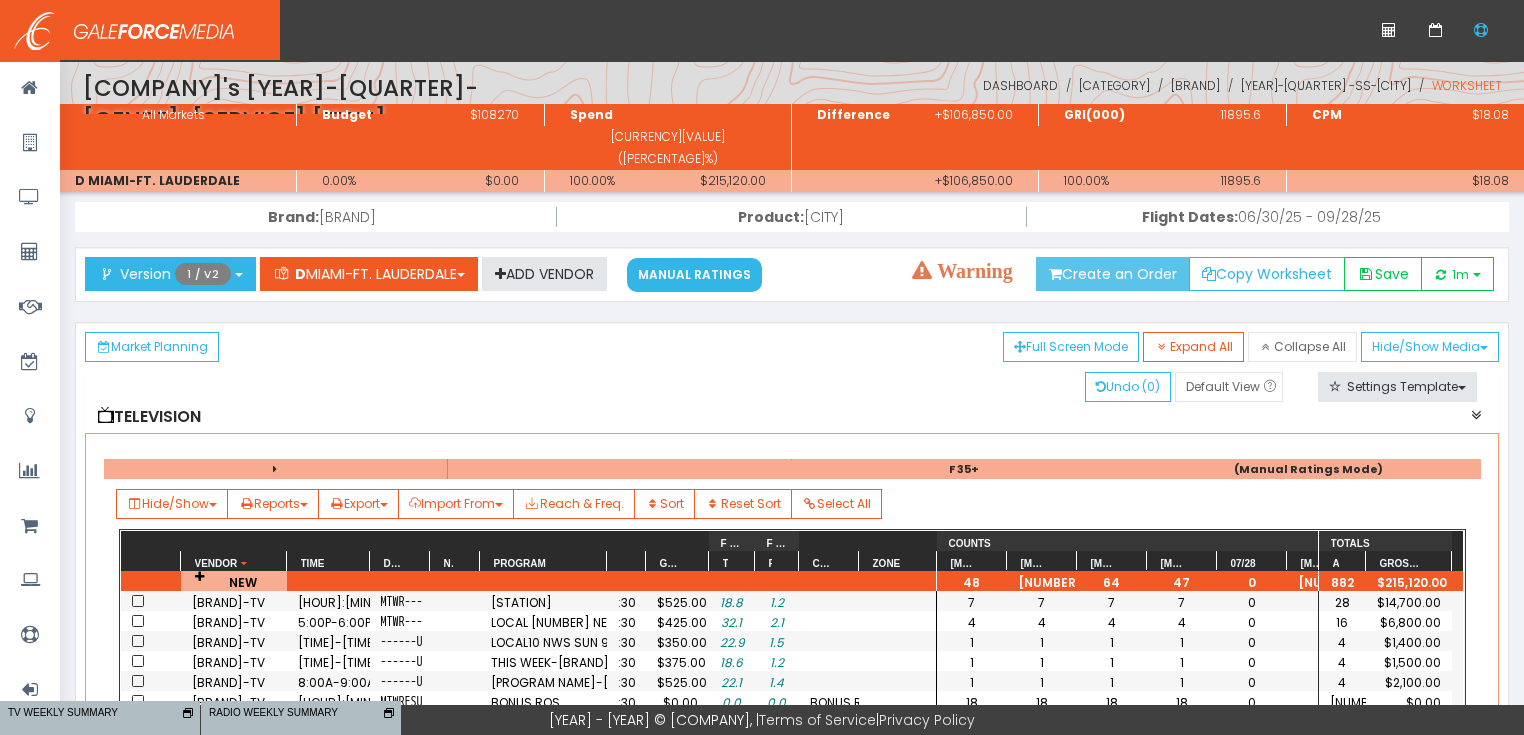 click on "Create an Order" at bounding box center [1113, 274] 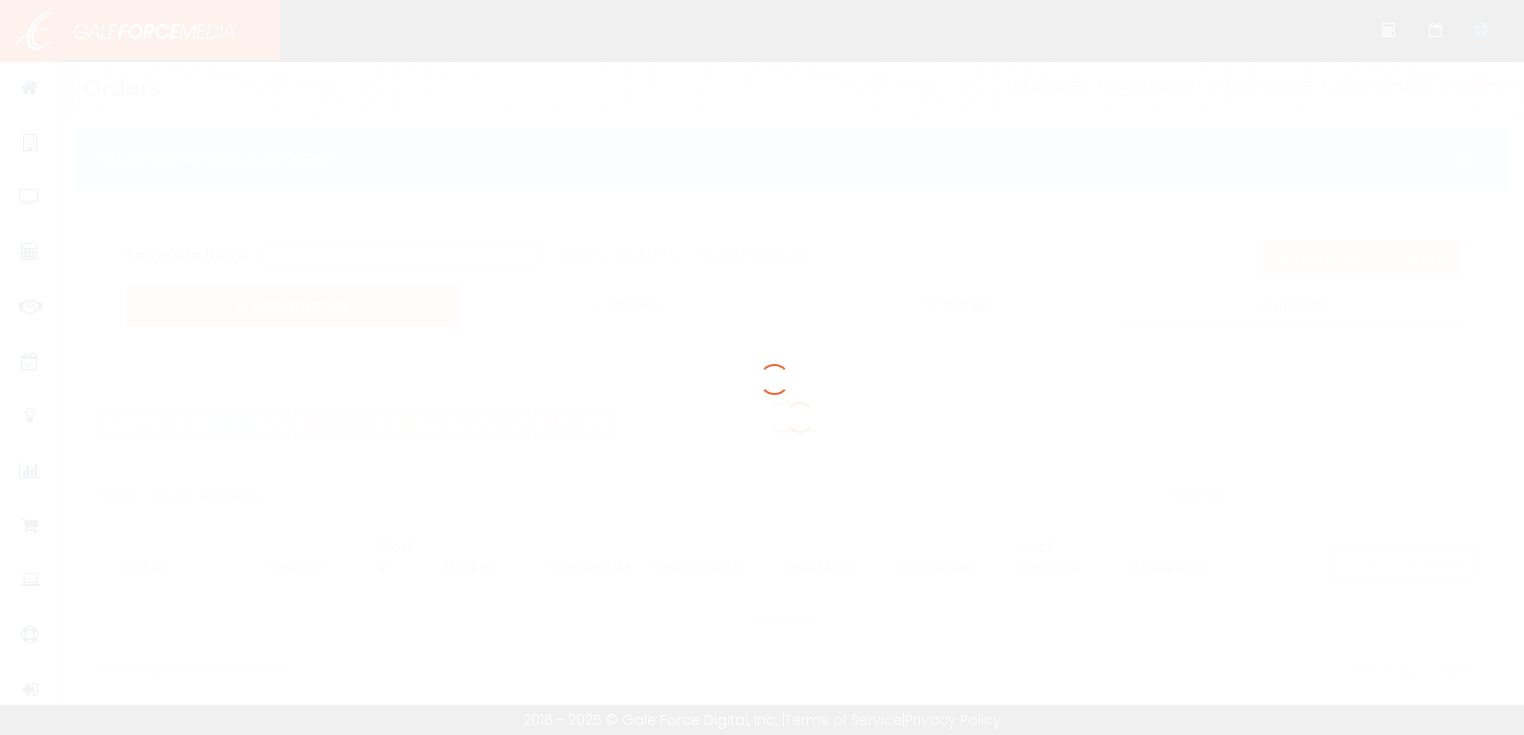 scroll, scrollTop: 0, scrollLeft: 0, axis: both 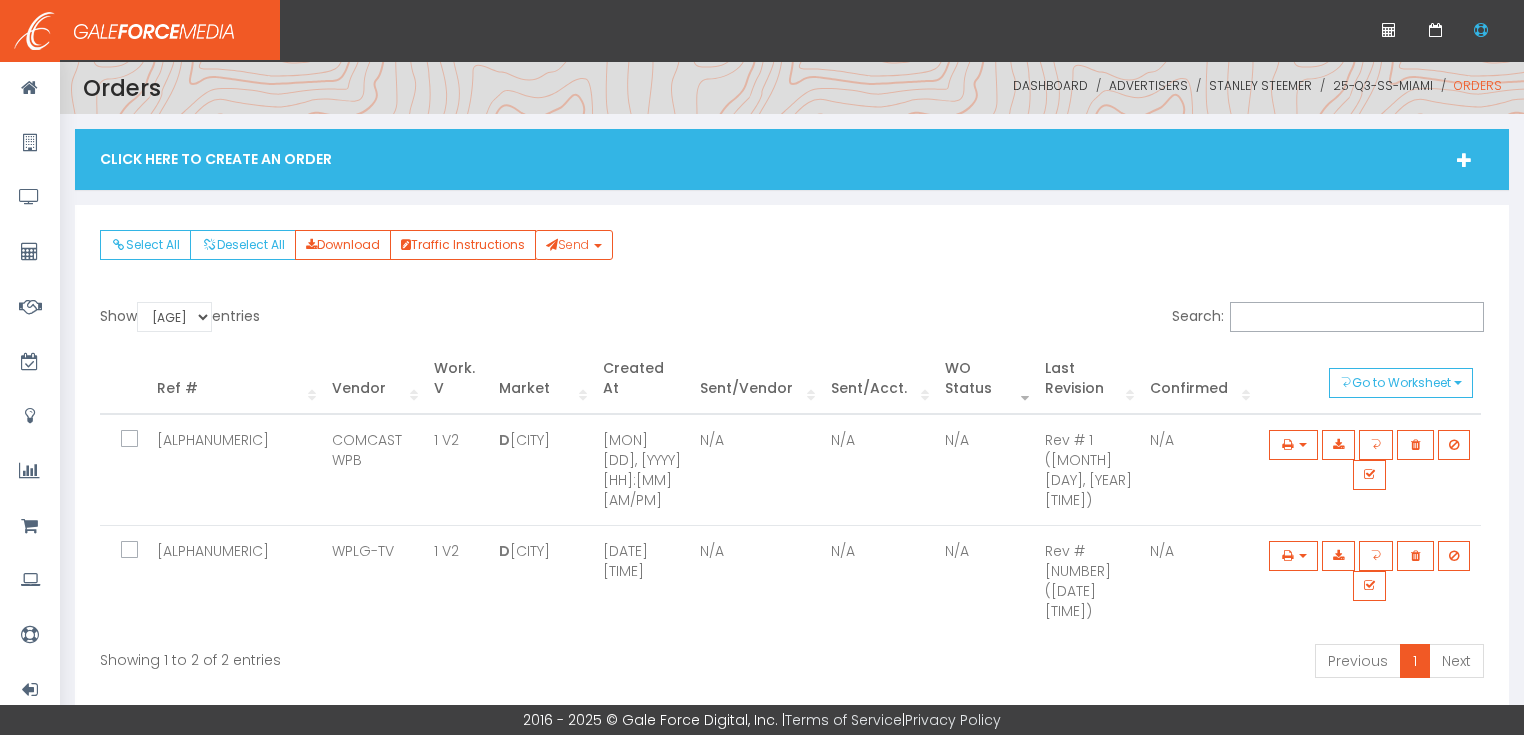 click on "Click Here To Create An Order" at bounding box center [792, 159] 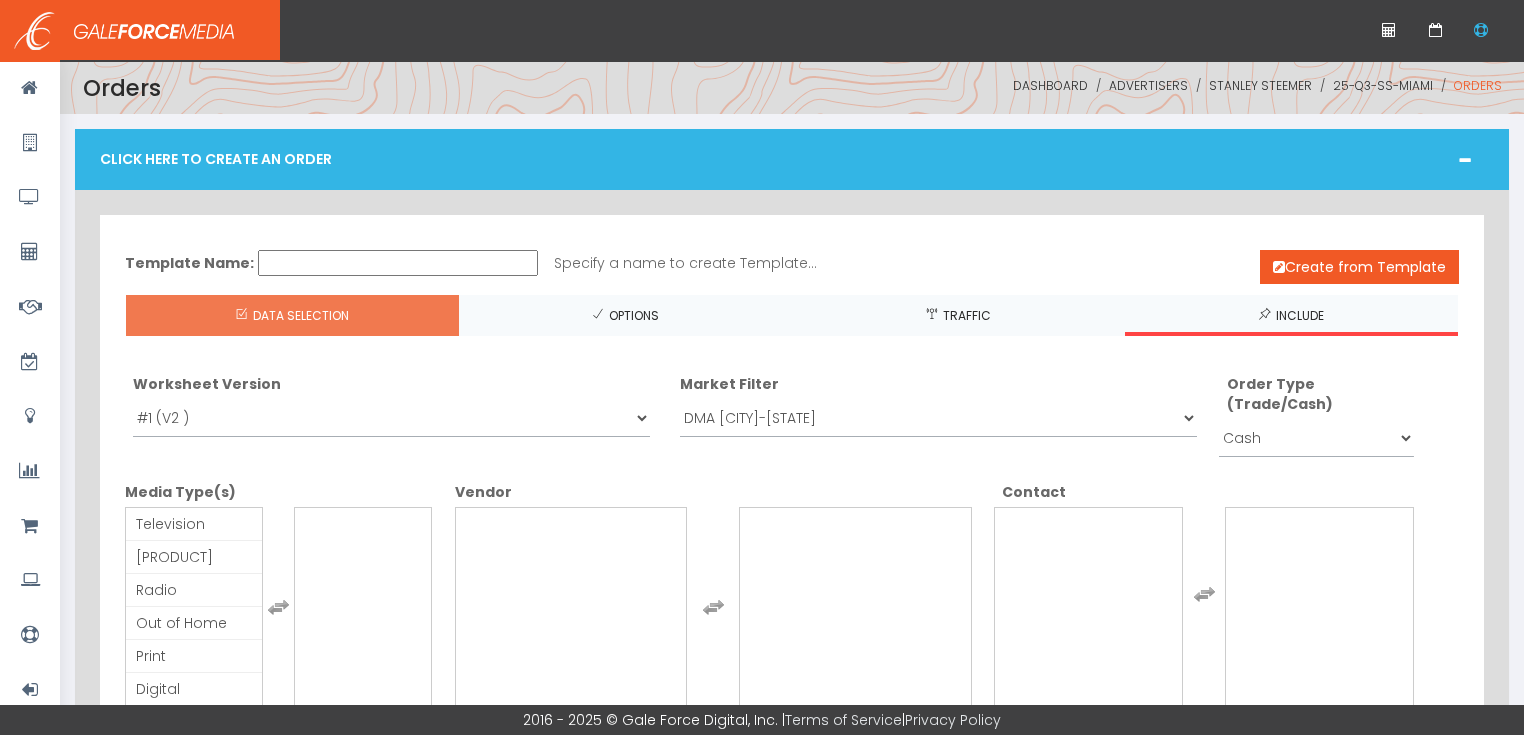 click on "Template Name:
Specify a name to create Template...    Create Template    Create from Template
DATA SELECTION   OPTIONS   TRAFFIC   INCLUDE       Worksheet Version   #1 (V2 )   Market Filter   DMA Miami-Ft. Lauderdale    Order Type (Trade/Cash)   Cash   Trade   Media Type(s)   Television   Cable   Radio   Out of Home   Print   Digital   Mail Television Cable Radio Out of Home Print Digital Mail Television Cable Radio Out of Home Print Digital Mail      Only show vendors with spots.    Vendor     Contact     Font Style   Times New Roman   Arial   Verdana   Font Size   6px   7px   8px   9px   10px   11px   12px     Secondary Rate Tiers     Gross Cost   Net Cost      Set amount of rows for each page of the Order PDF:
0   Advertiser Contact     Tom Scalera Select one....   Flight Date Range   Start:   06/30/2025   07/07/2025   07/14/2025   07/21/2025   07/28/2025   08/04/2025   08/11/2025   08/18/2025   08/25/2025   09/01/2025   09/08/2025   09/15/2025" at bounding box center [792, 522] 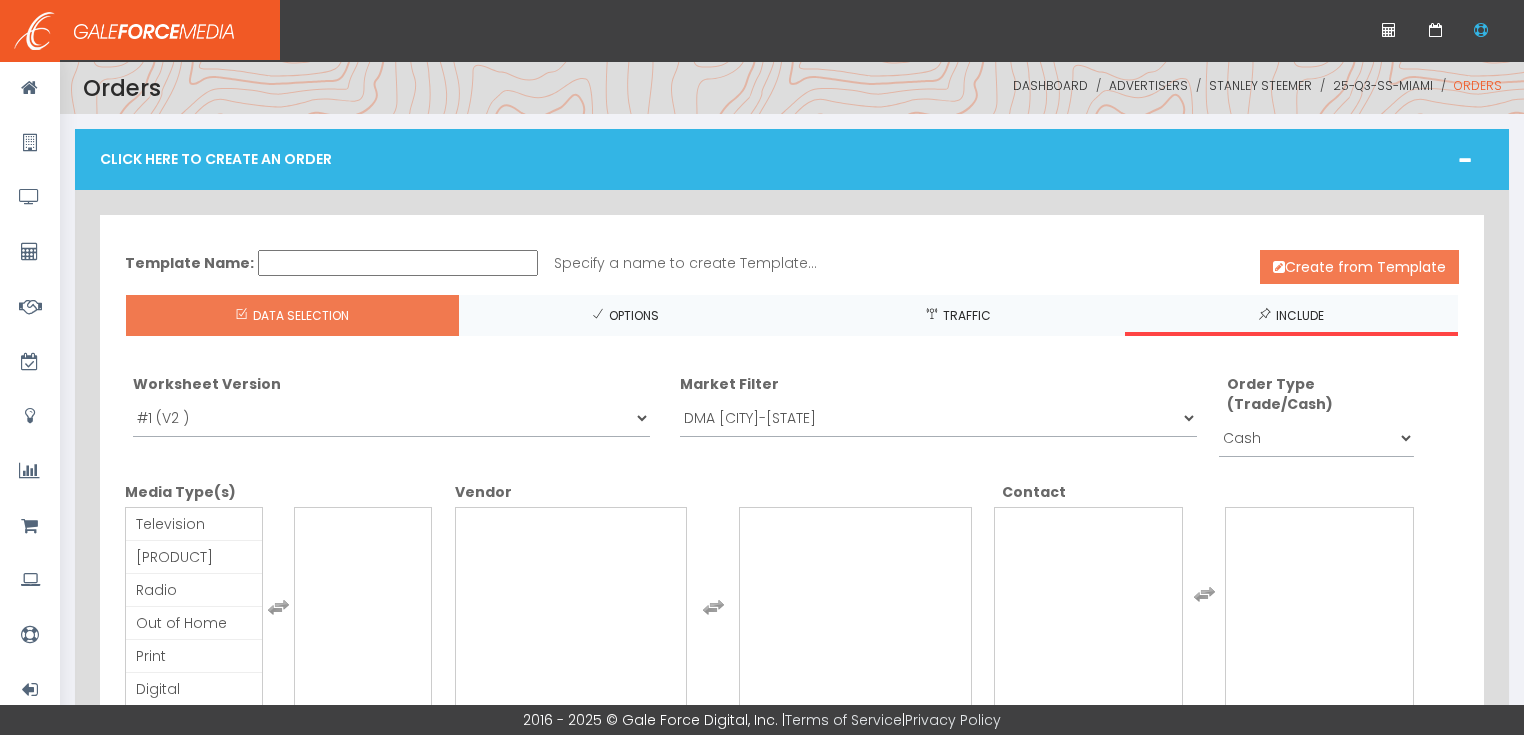 click on "Create from Template" at bounding box center [1359, 267] 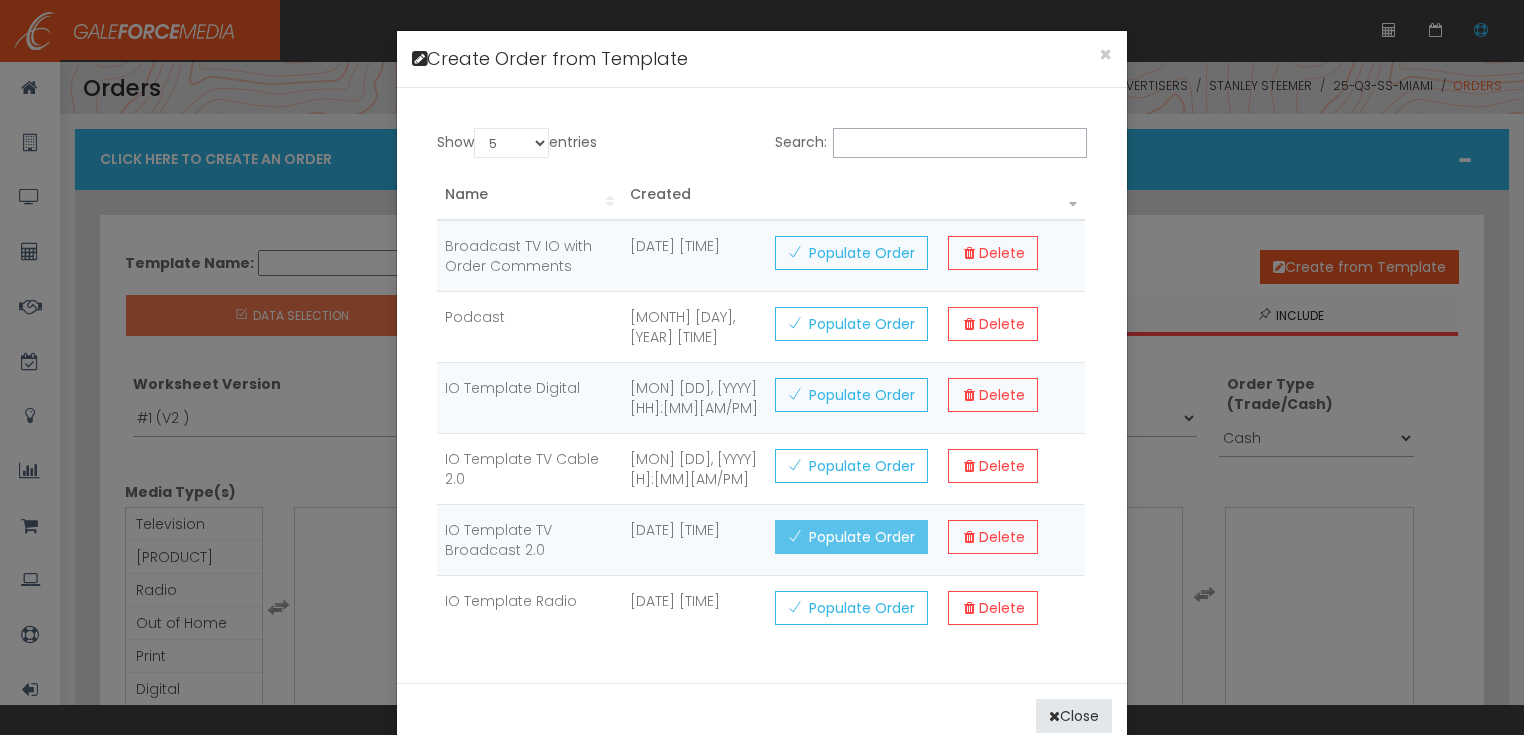 click on "Populate Order" at bounding box center [851, 253] 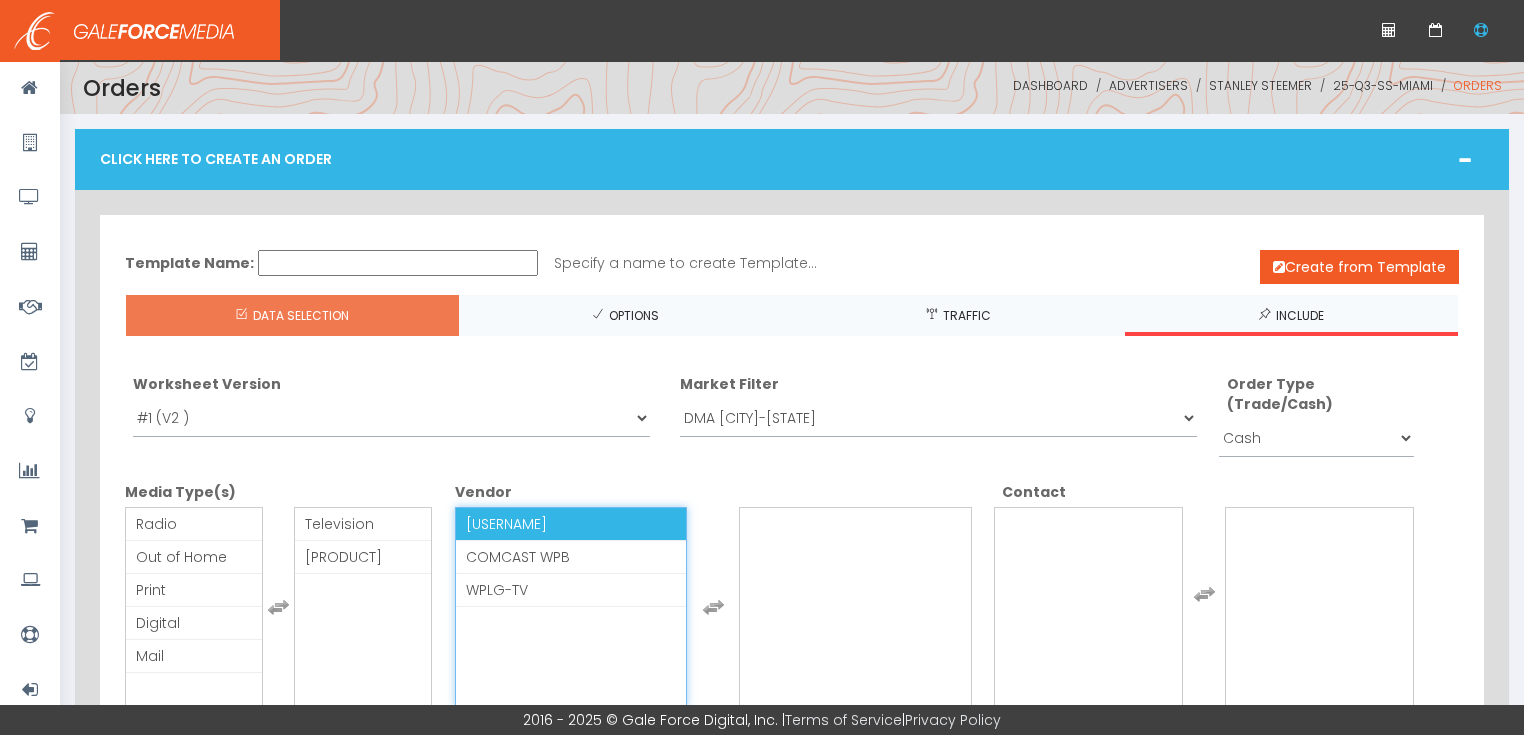 click on "ASVN" at bounding box center [571, 524] 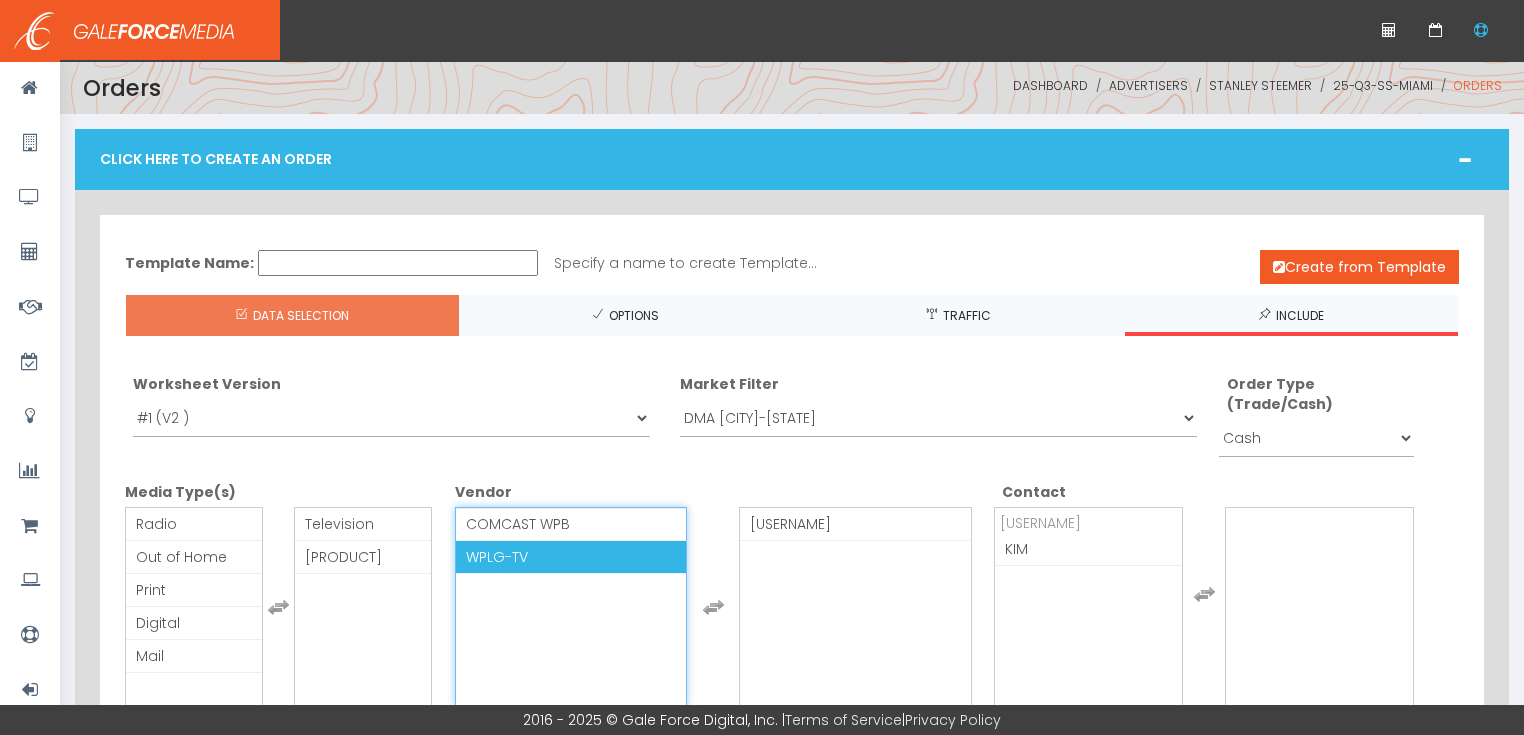 click on "[STATION]" at bounding box center [497, 557] 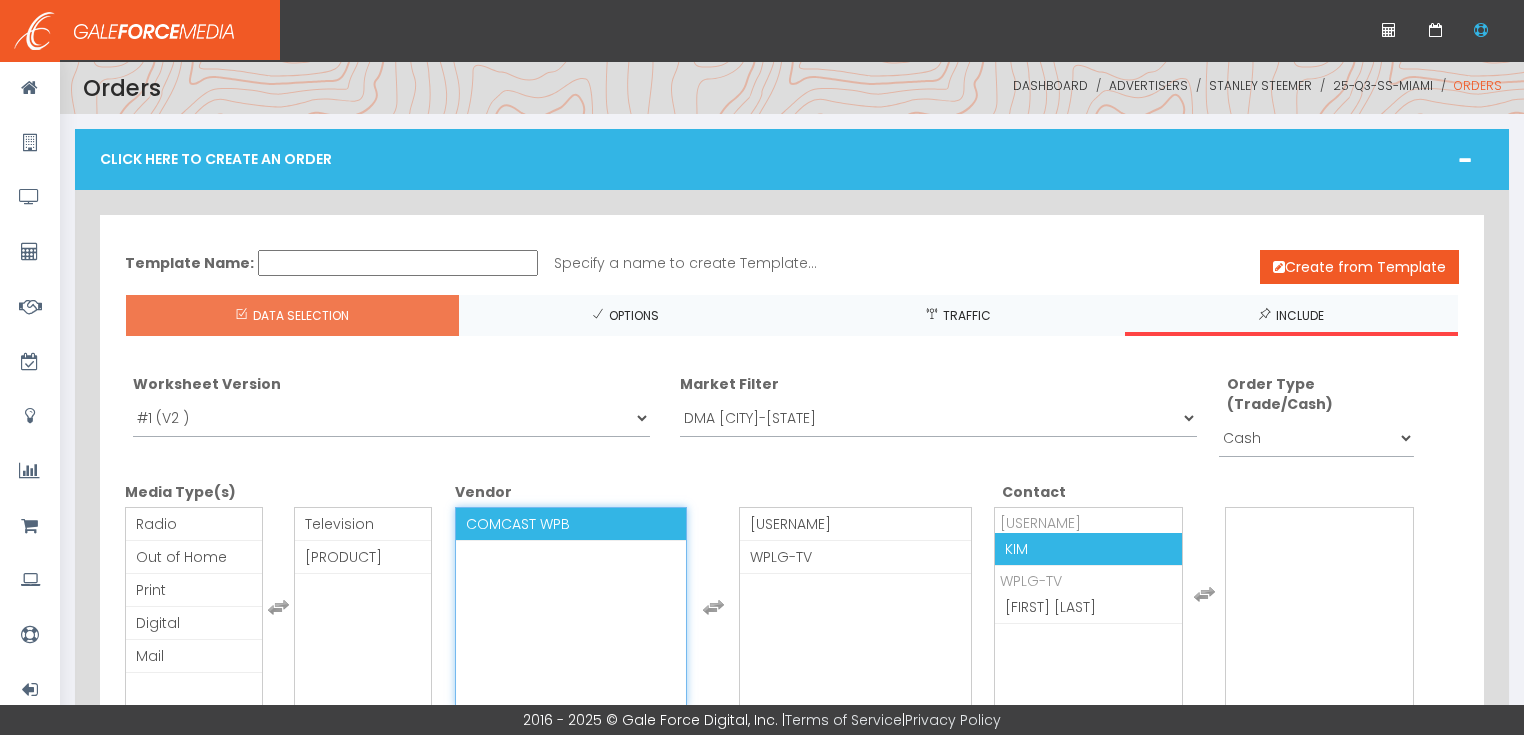 click on "KIM" at bounding box center [1088, 549] 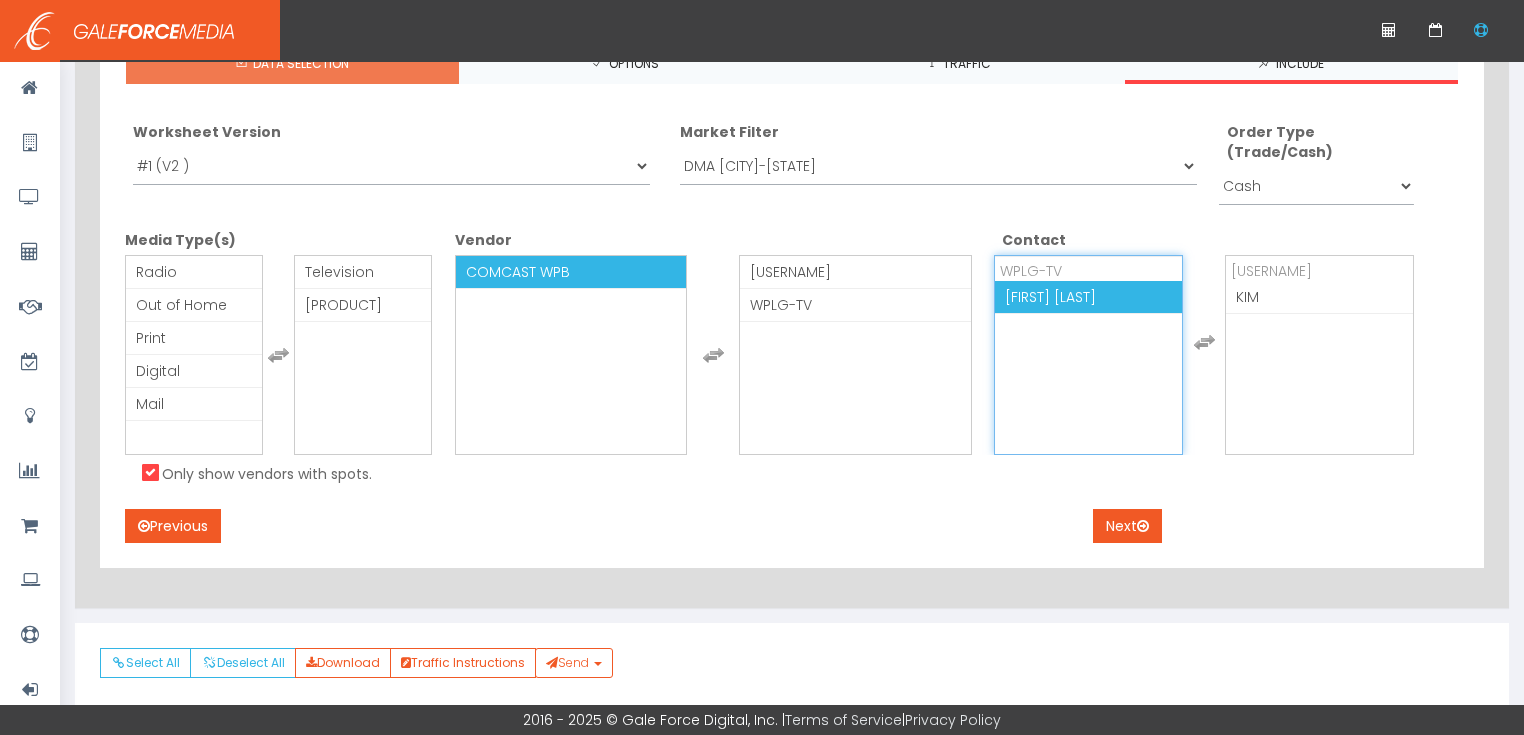 scroll, scrollTop: 320, scrollLeft: 0, axis: vertical 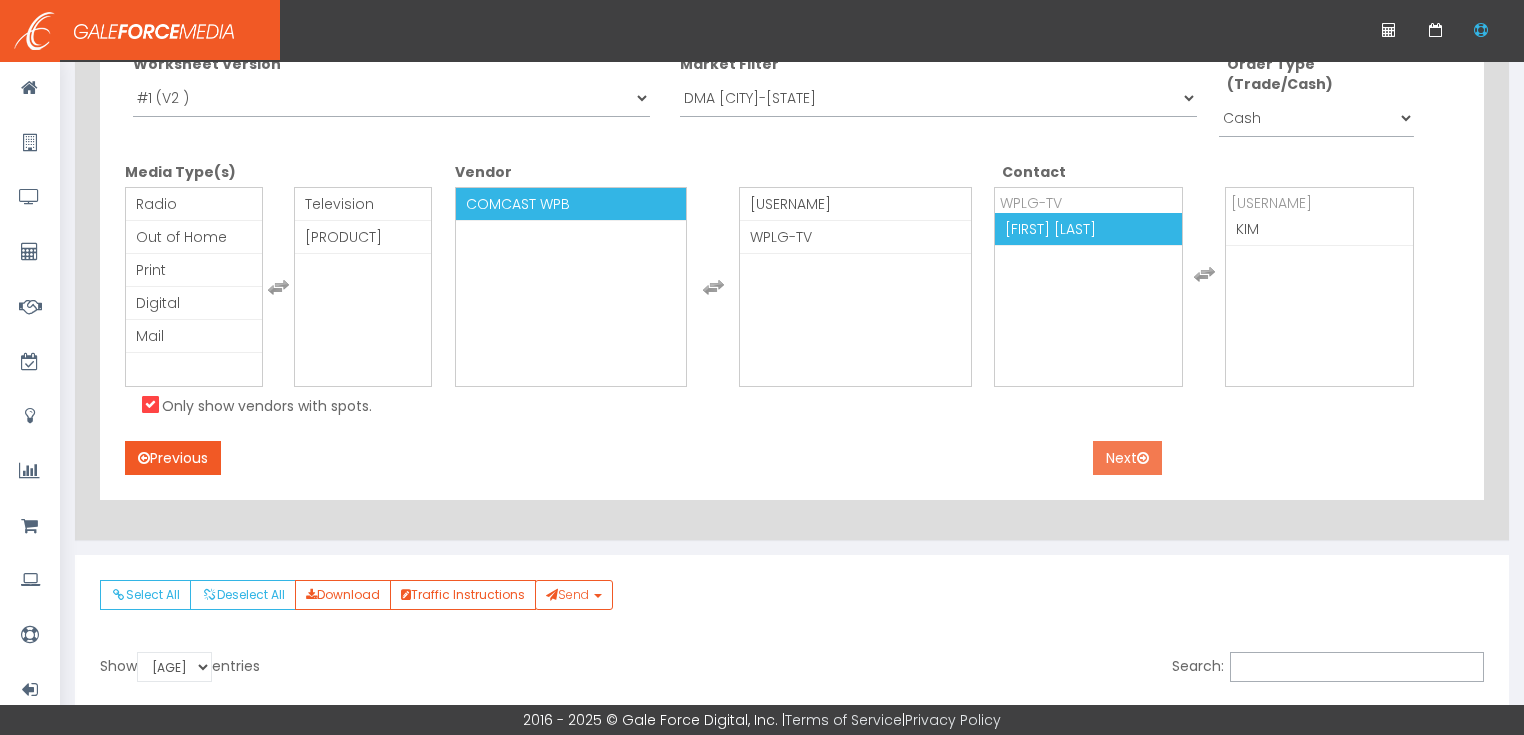 click on "Next" at bounding box center [1127, 458] 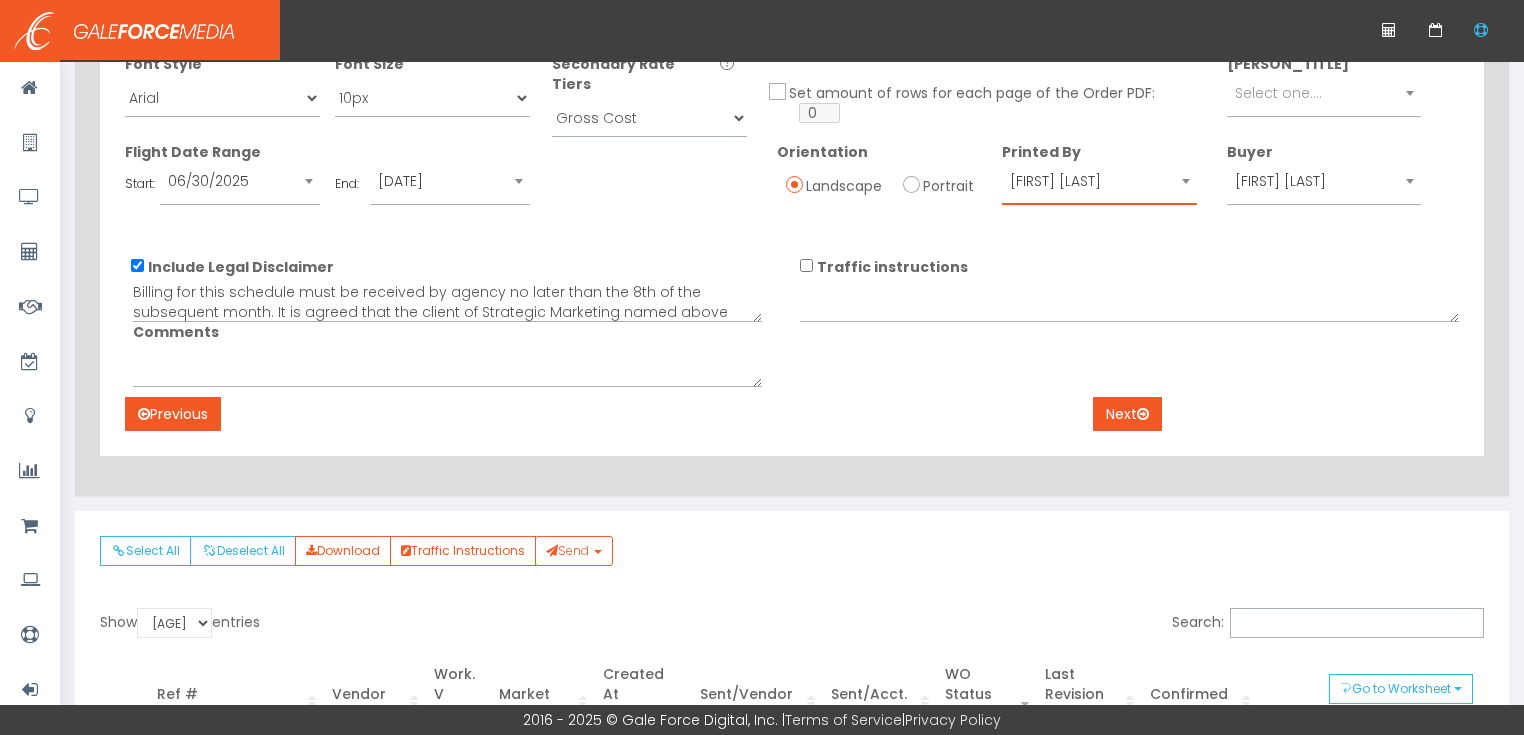 click on "Christopher Sommella" at bounding box center (1099, 181) 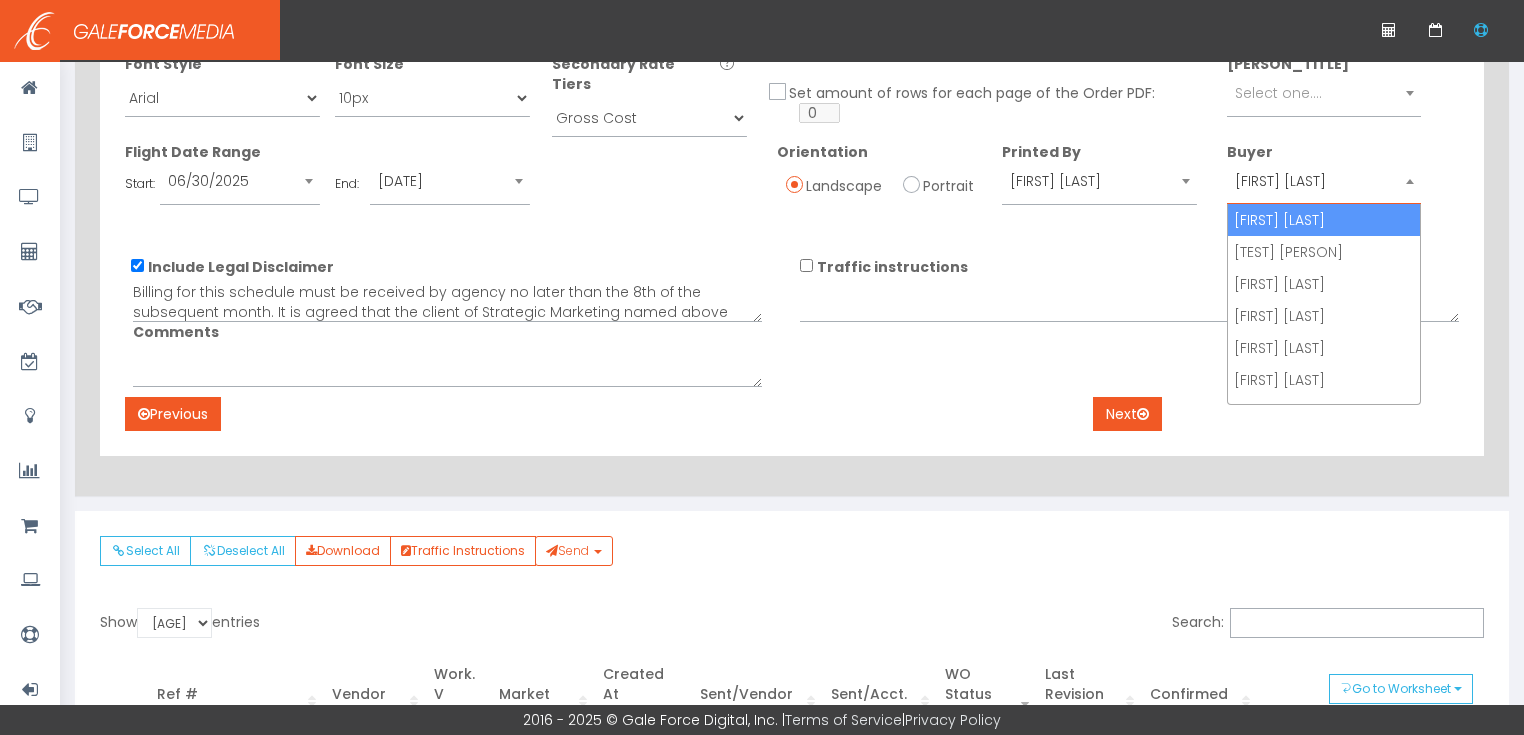 click on "Christopher Sommella" at bounding box center (1324, 181) 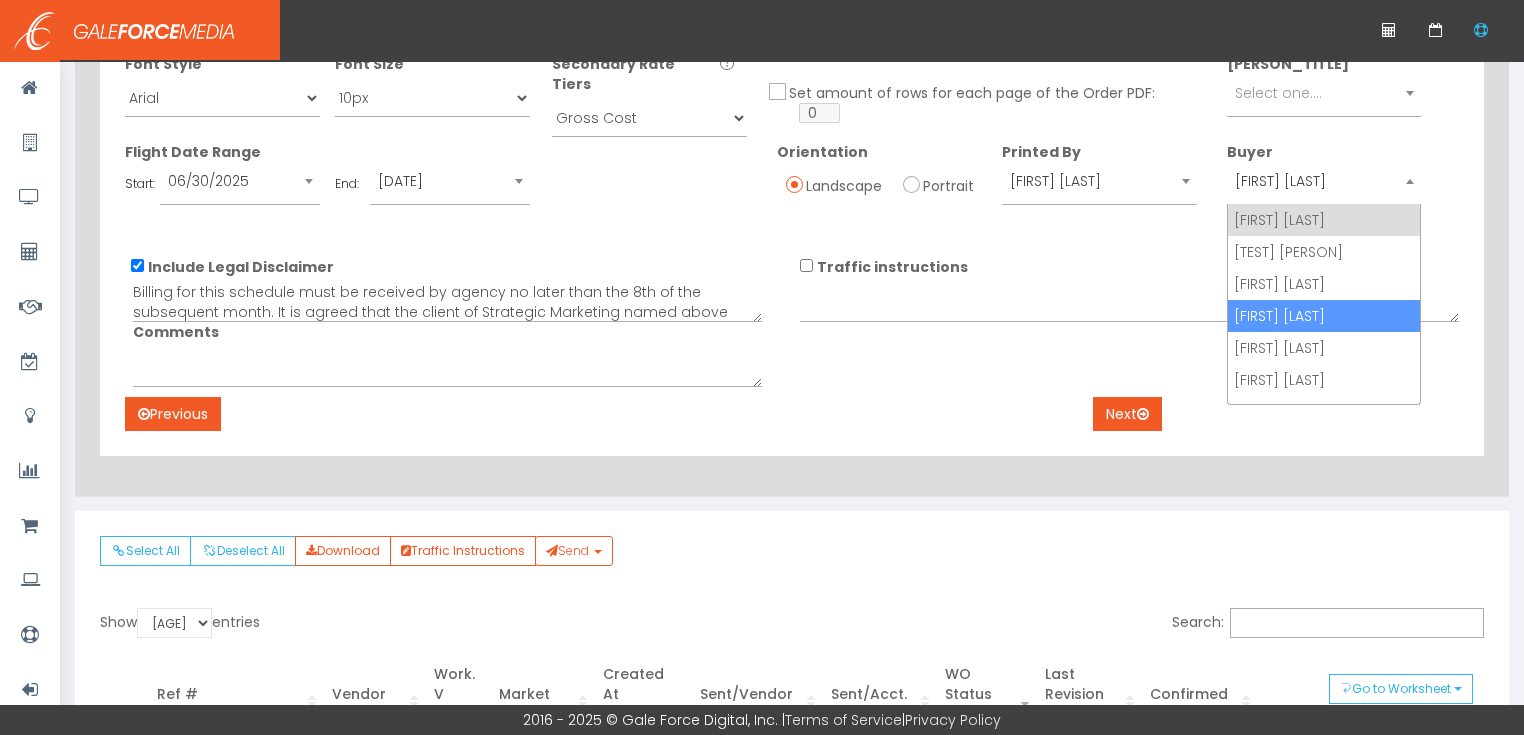 drag, startPoint x: 1276, startPoint y: 298, endPoint x: 1274, endPoint y: 312, distance: 14.142136 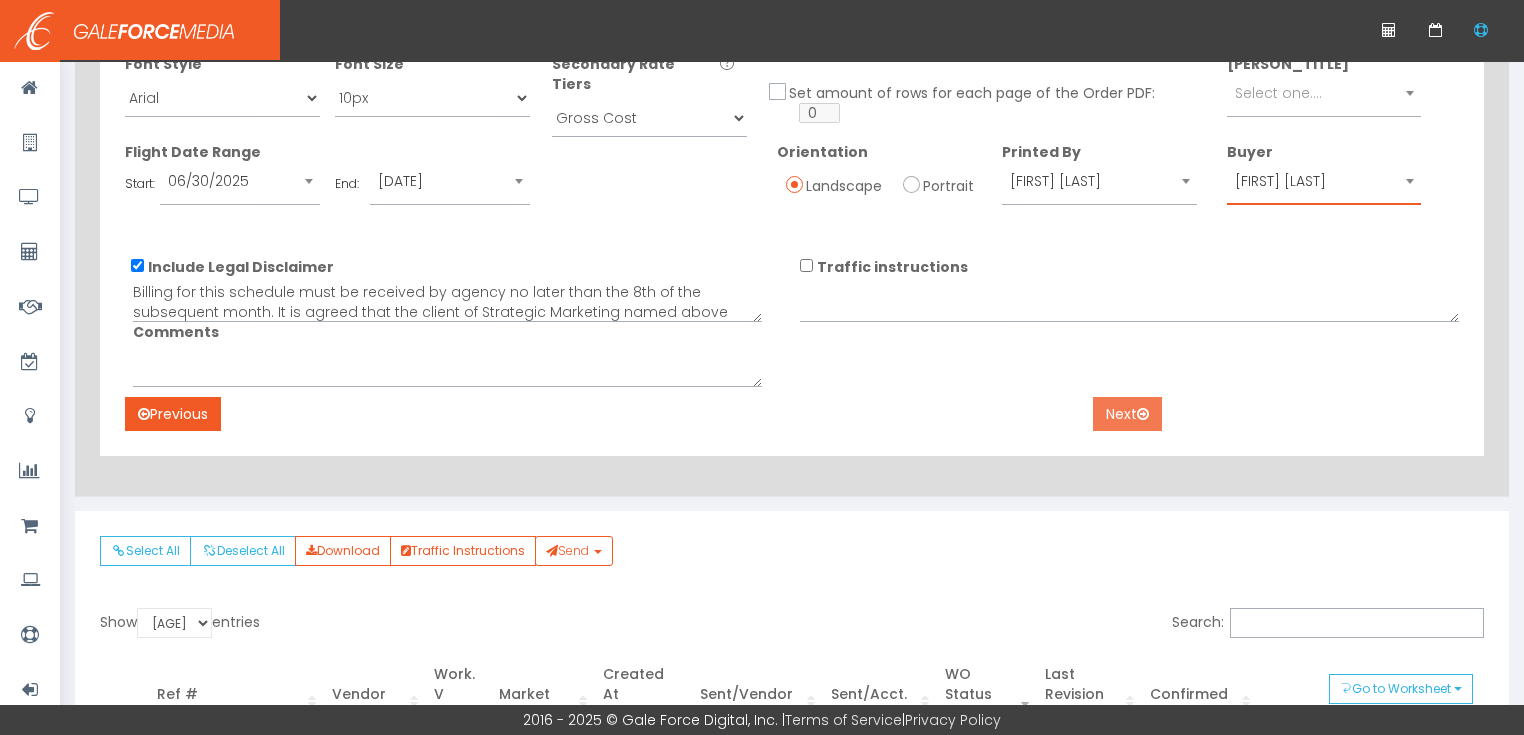 click on "Next" at bounding box center (1127, 414) 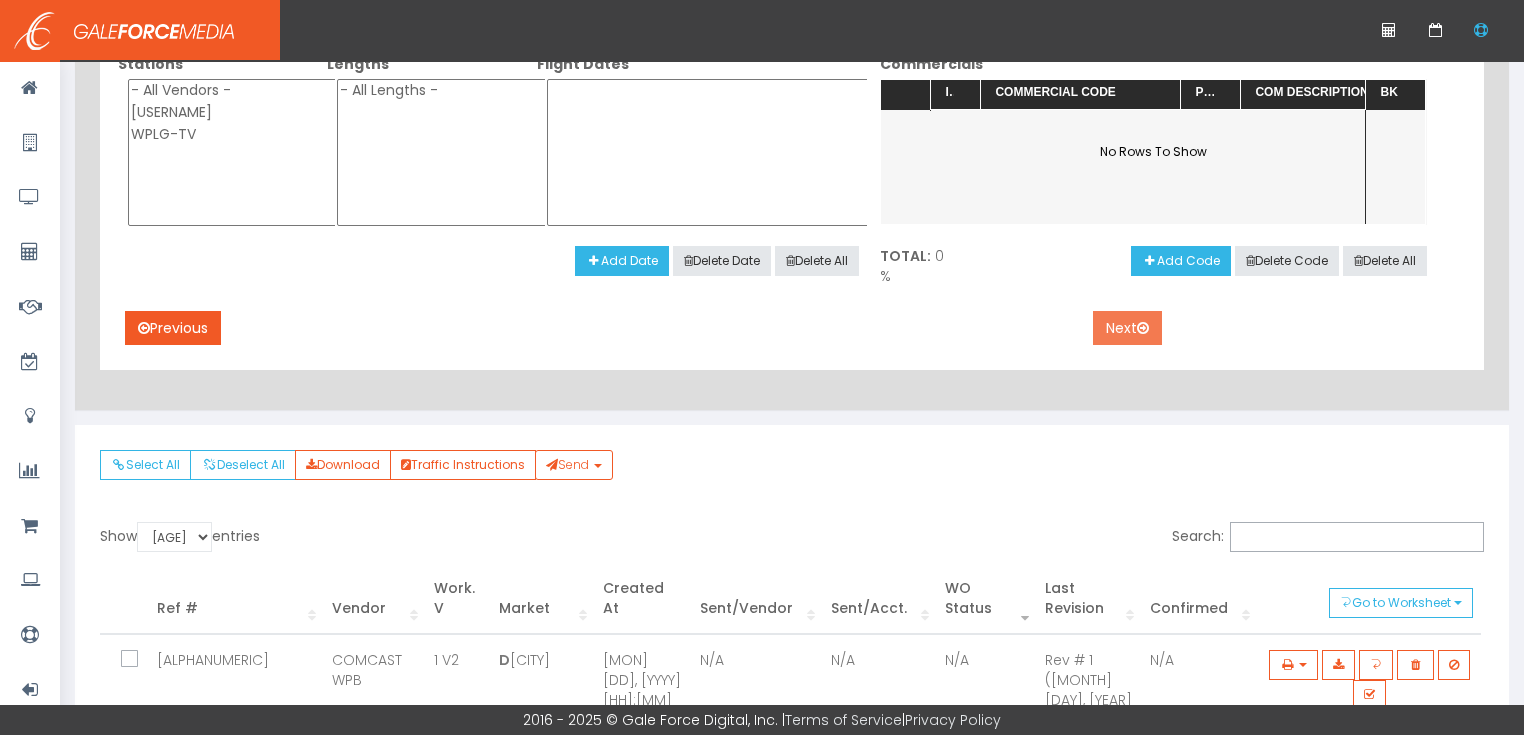 click on "Next" at bounding box center [1127, 328] 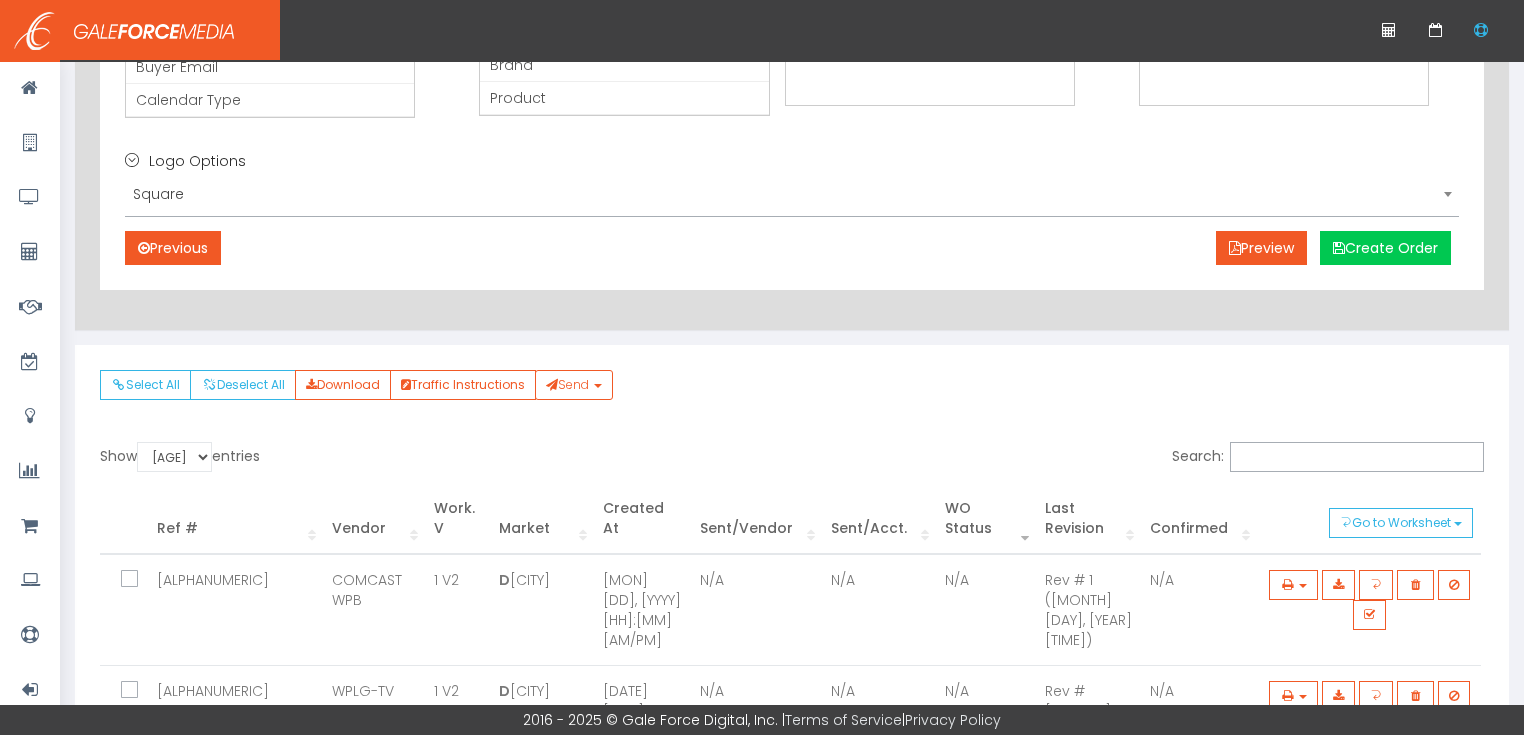 scroll, scrollTop: 1200, scrollLeft: 0, axis: vertical 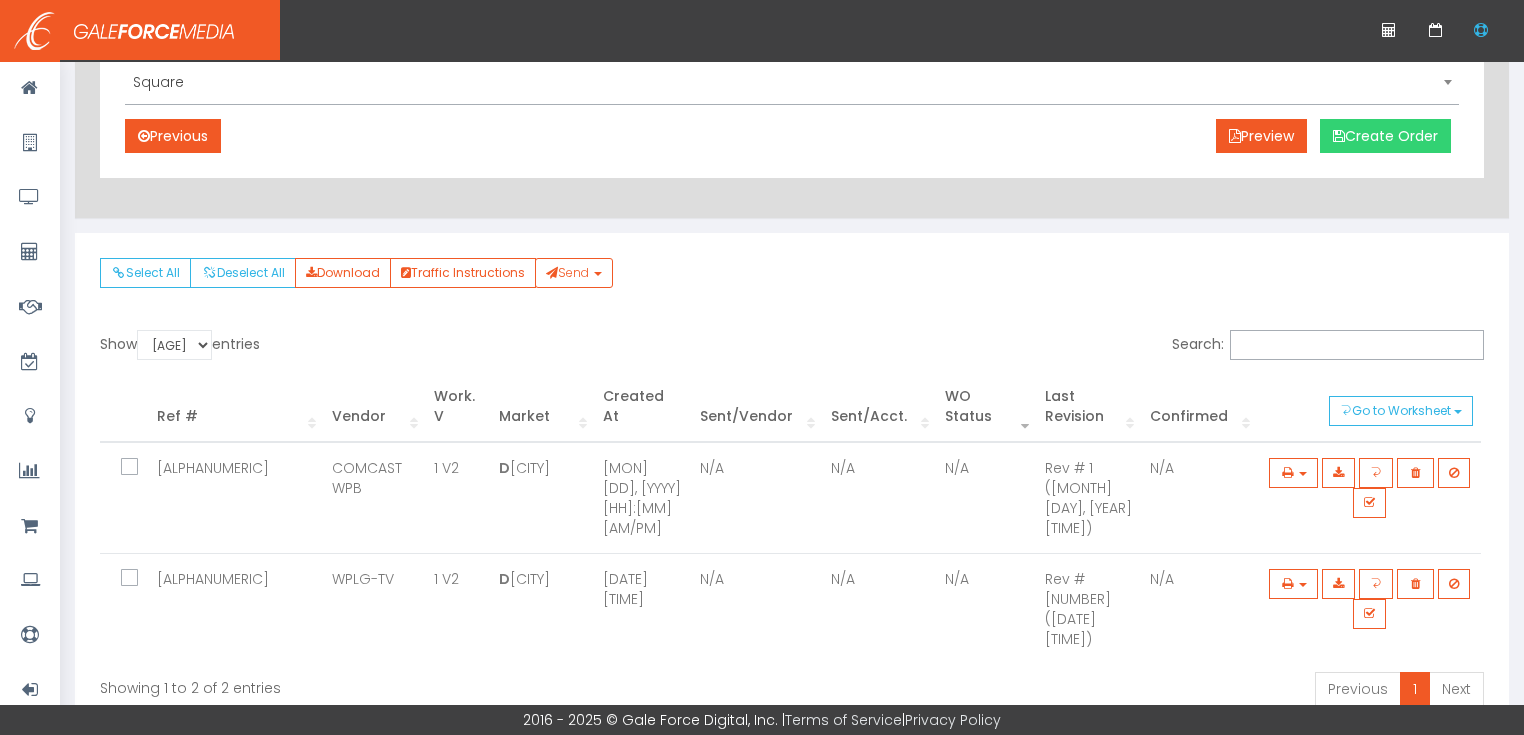 click on "Create Order" at bounding box center (1385, 136) 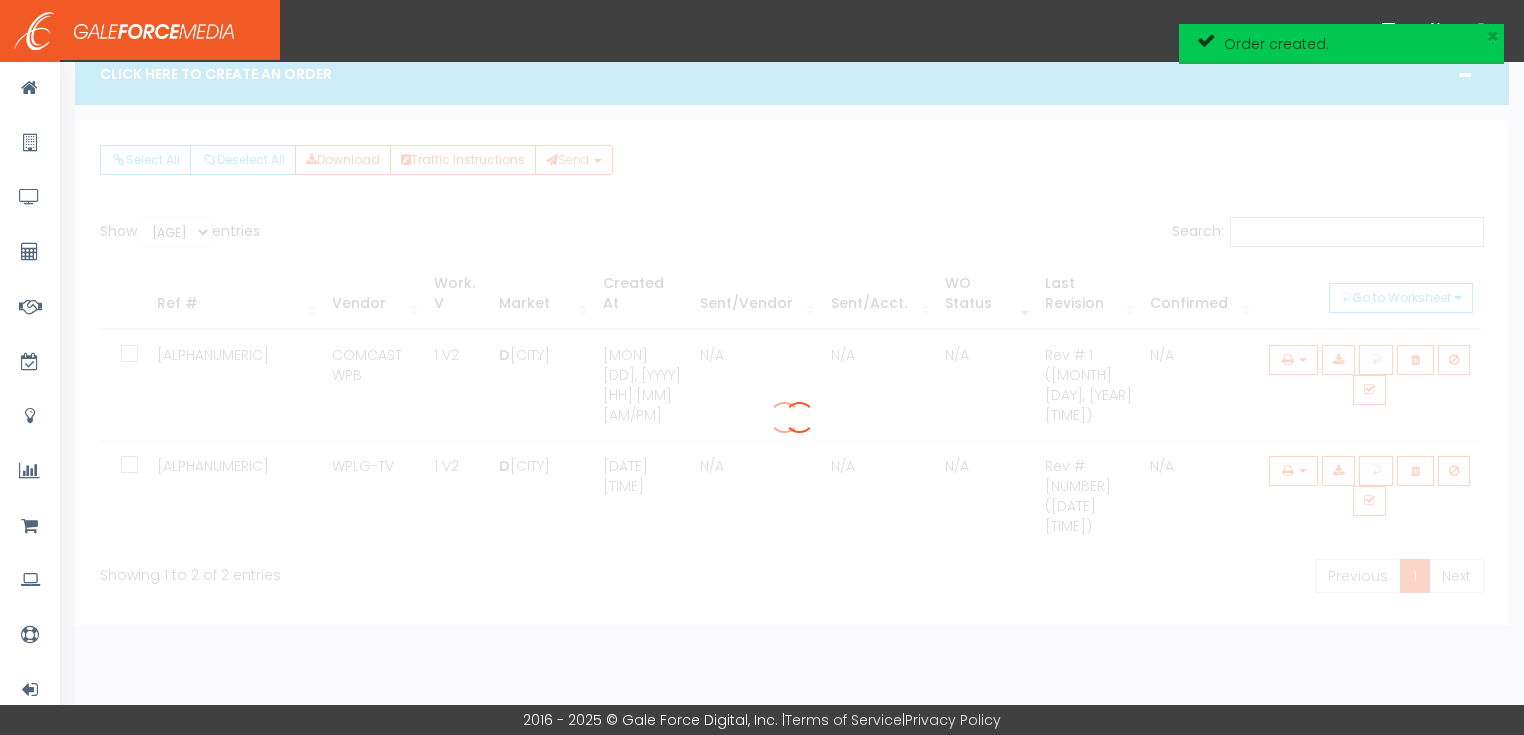 scroll, scrollTop: 43, scrollLeft: 0, axis: vertical 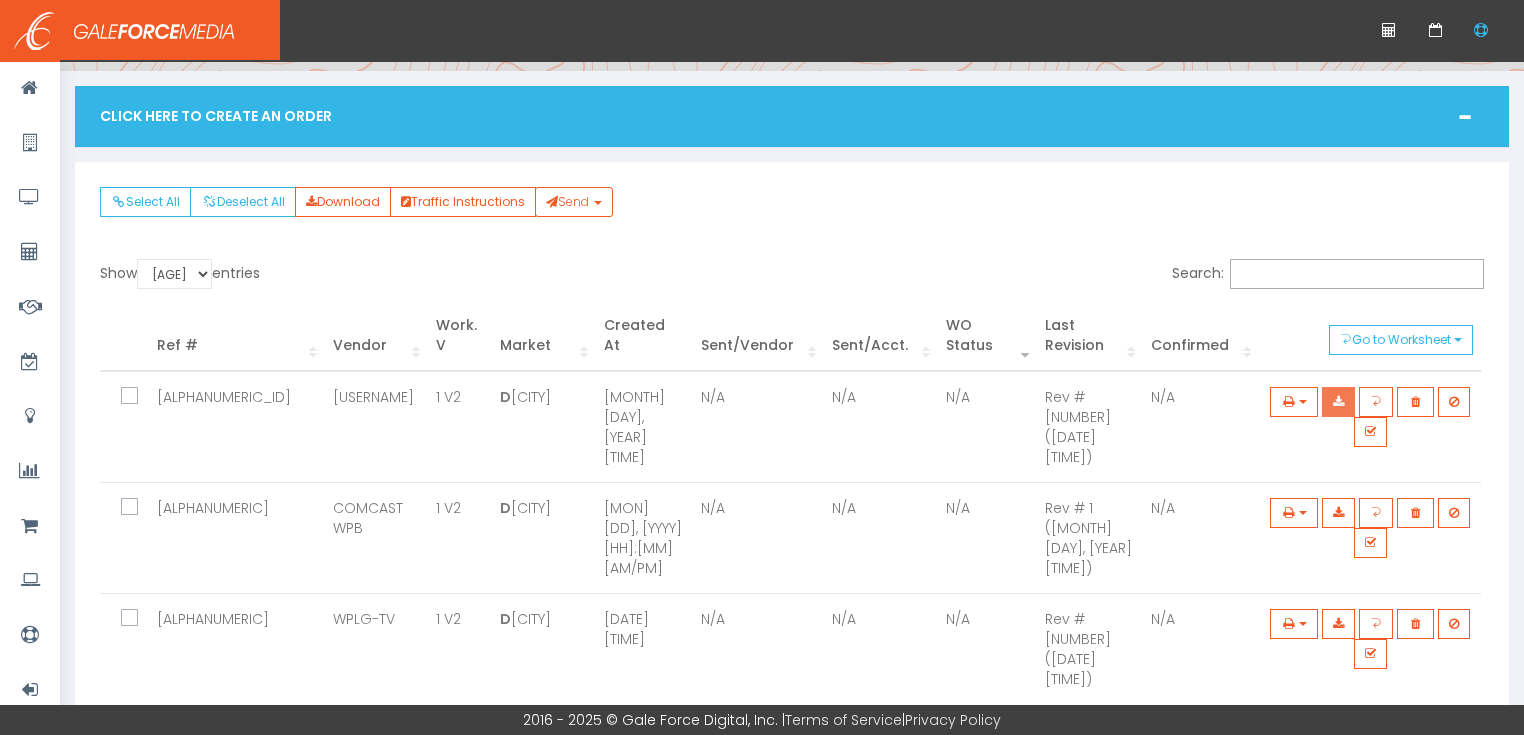 click at bounding box center (1338, 402) 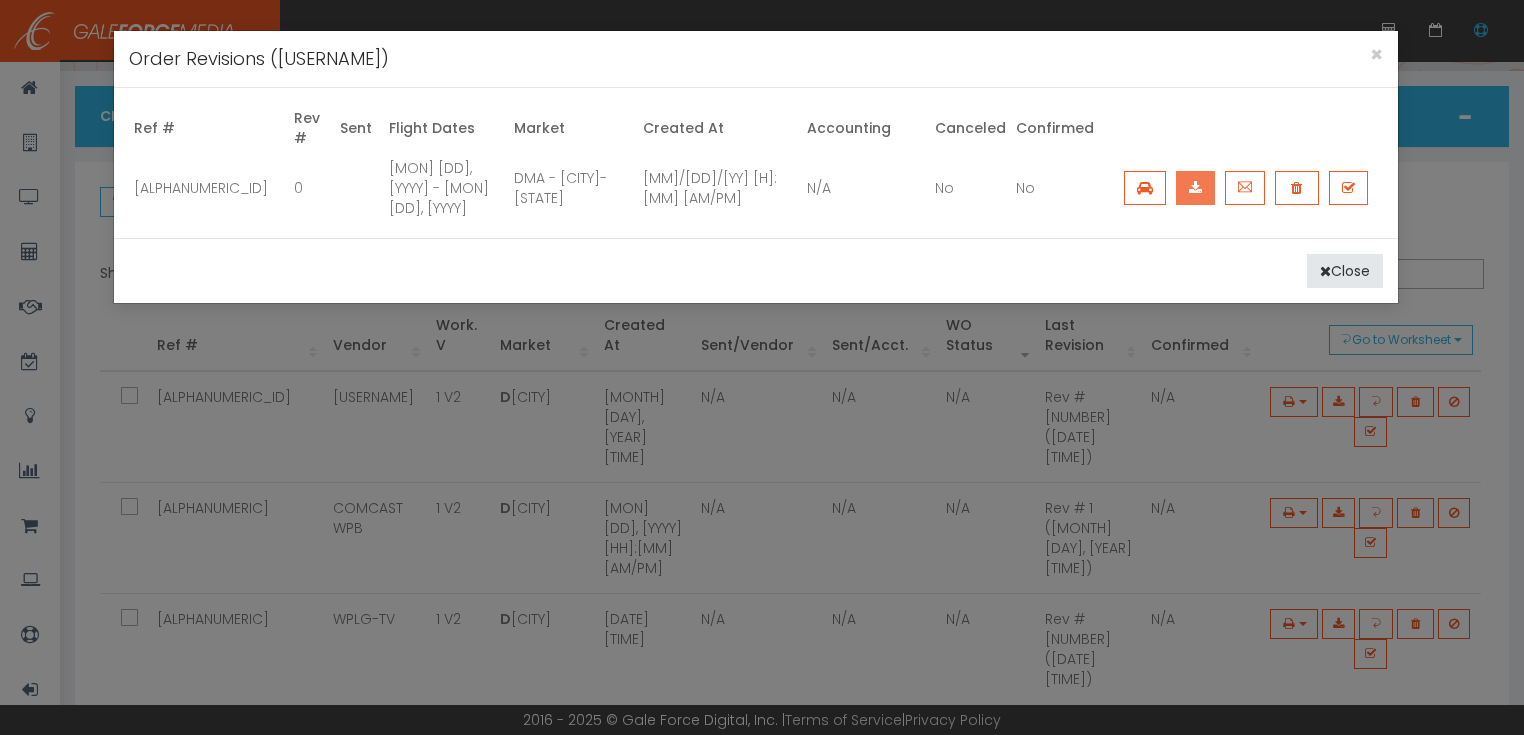 click at bounding box center (1195, 188) 